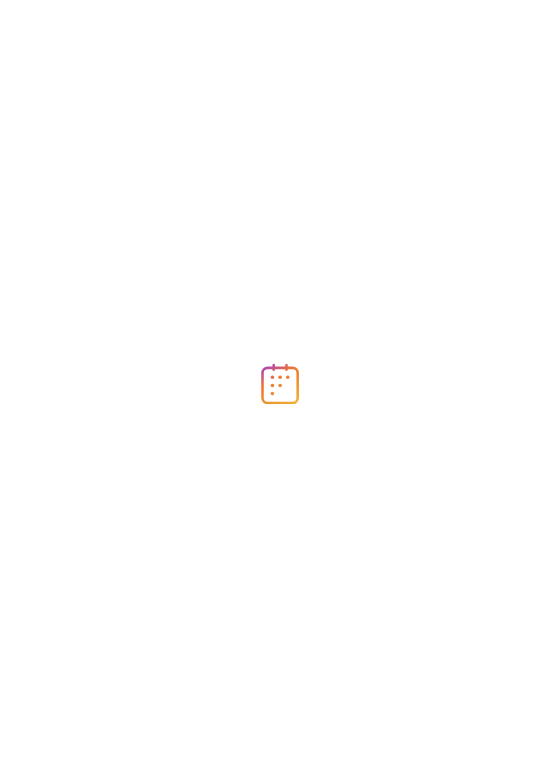 scroll, scrollTop: 0, scrollLeft: 0, axis: both 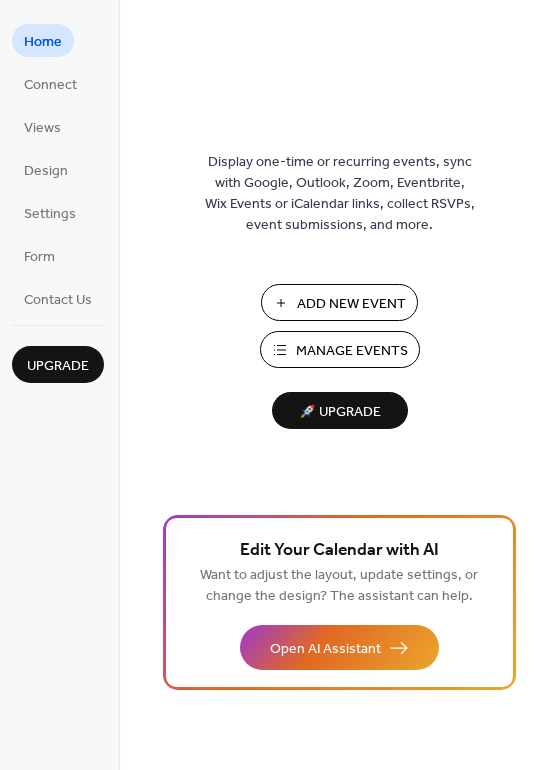 click on "Add New Event" at bounding box center (351, 304) 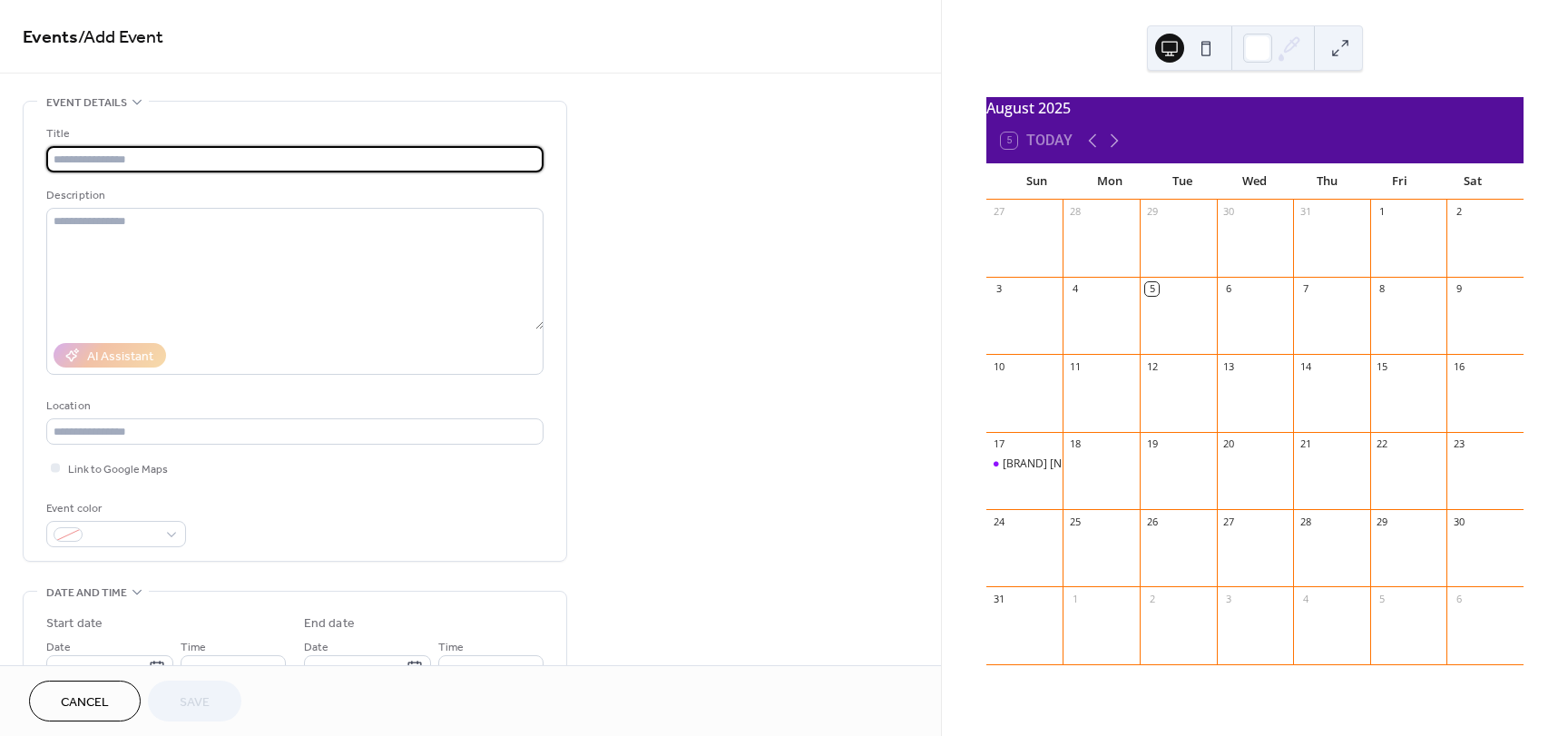 scroll, scrollTop: 0, scrollLeft: 0, axis: both 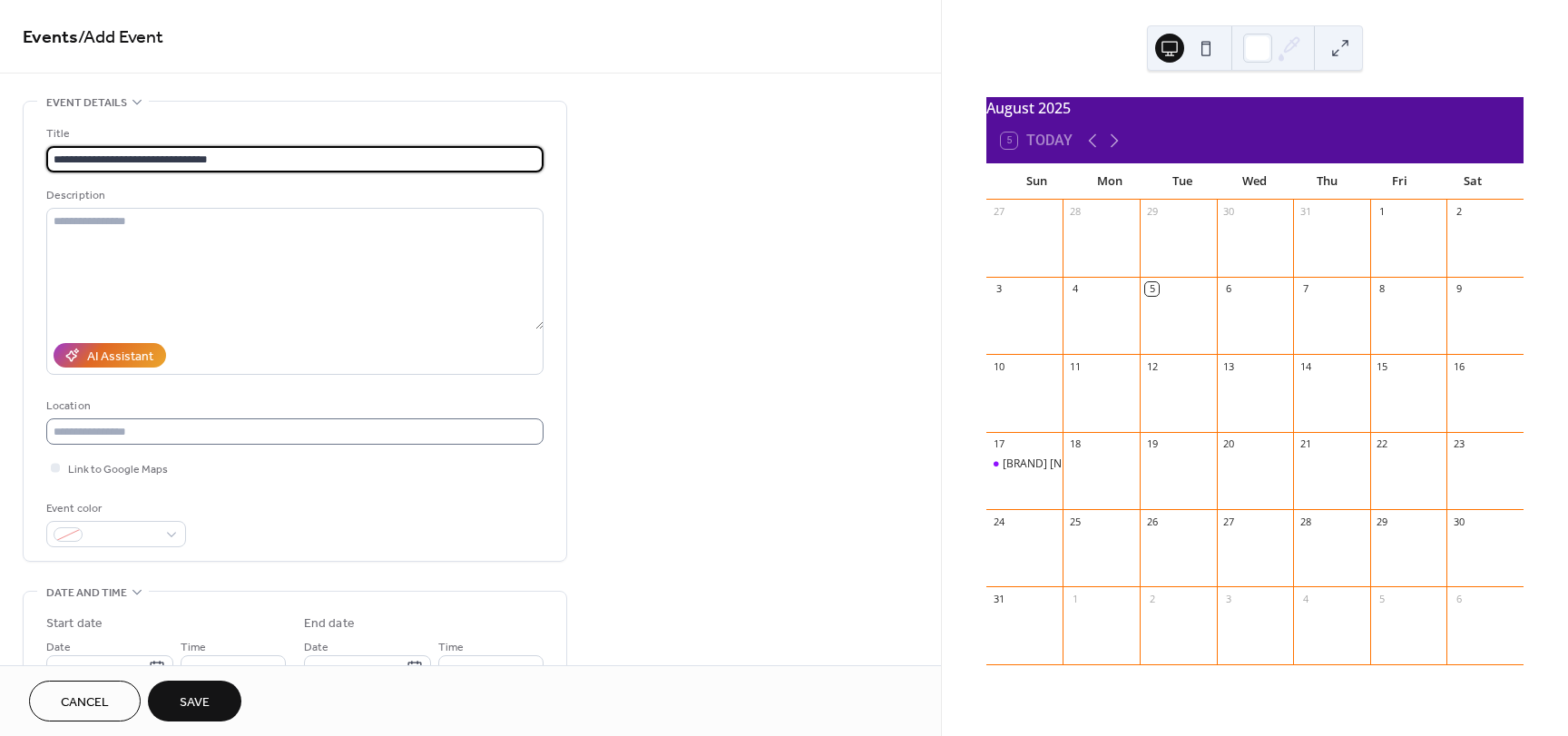 type on "**********" 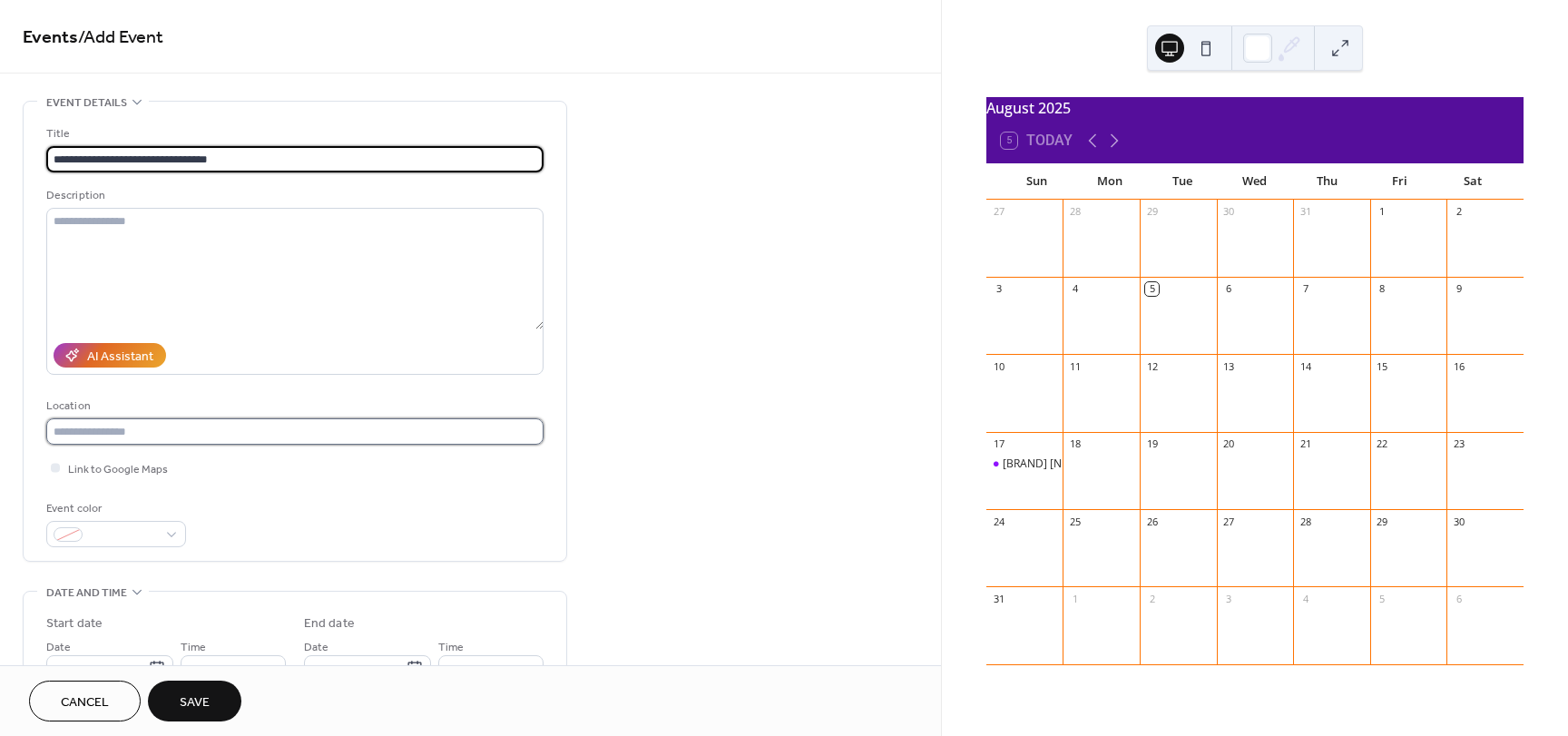 click at bounding box center (295, 431) 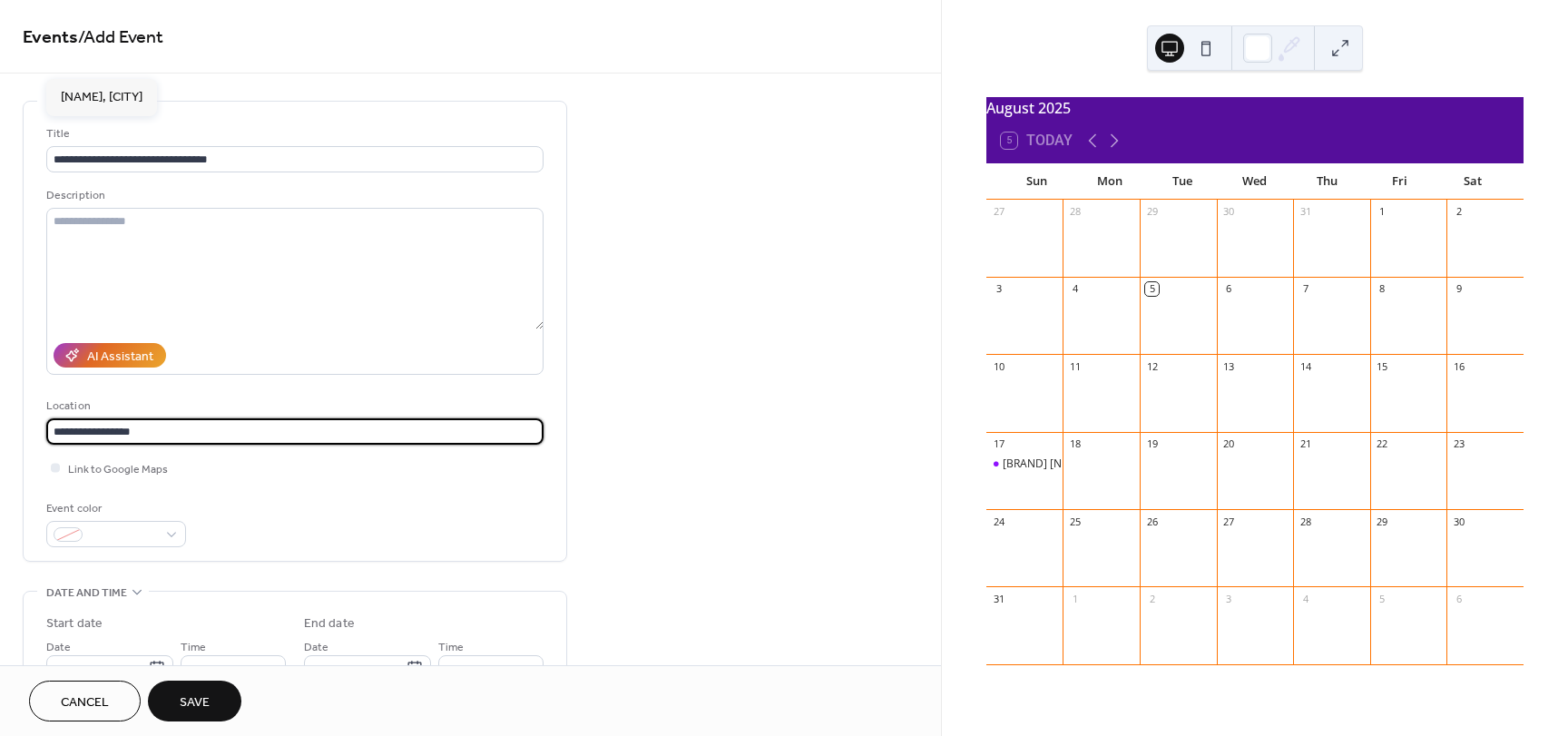 click on "**********" at bounding box center [295, 431] 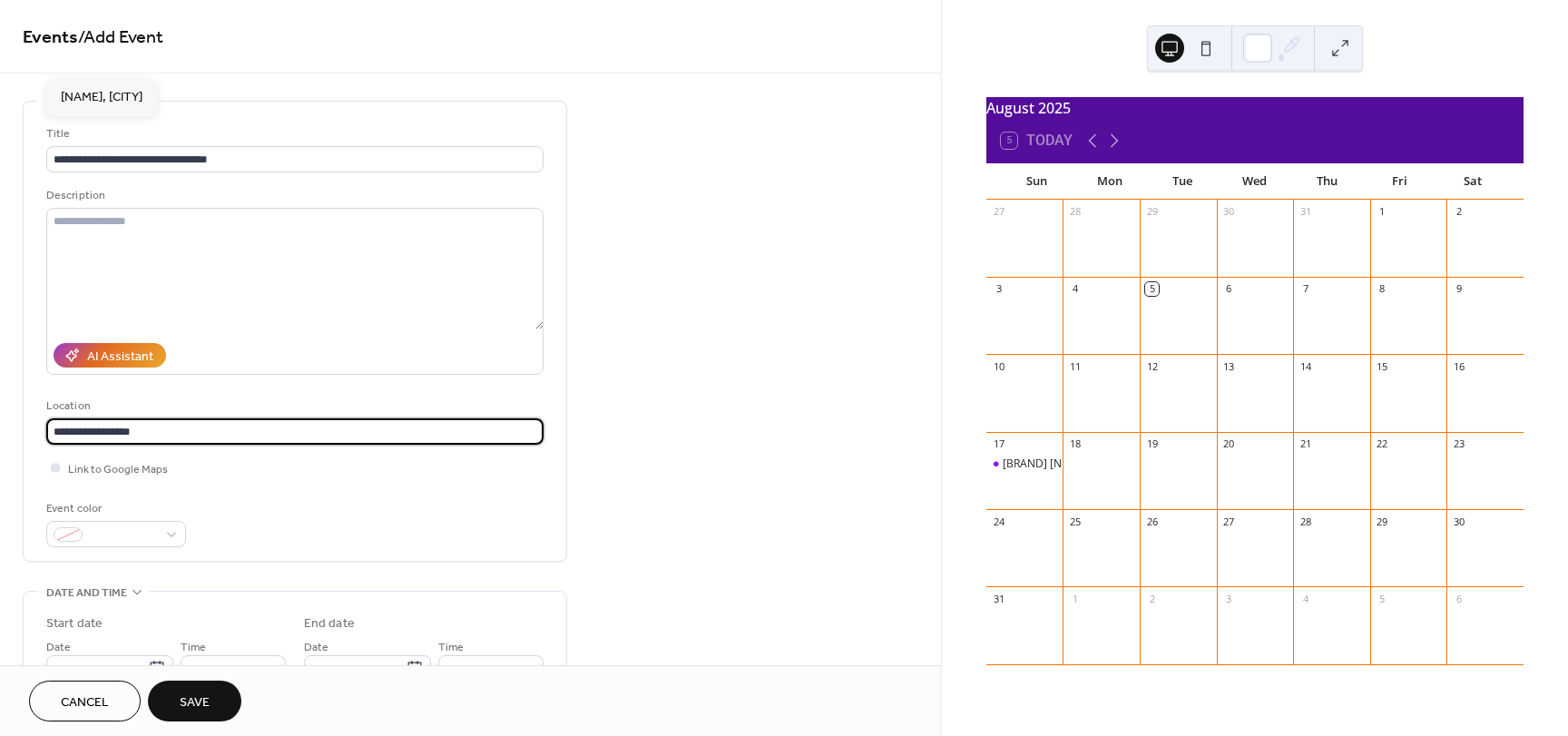 scroll, scrollTop: 91, scrollLeft: 0, axis: vertical 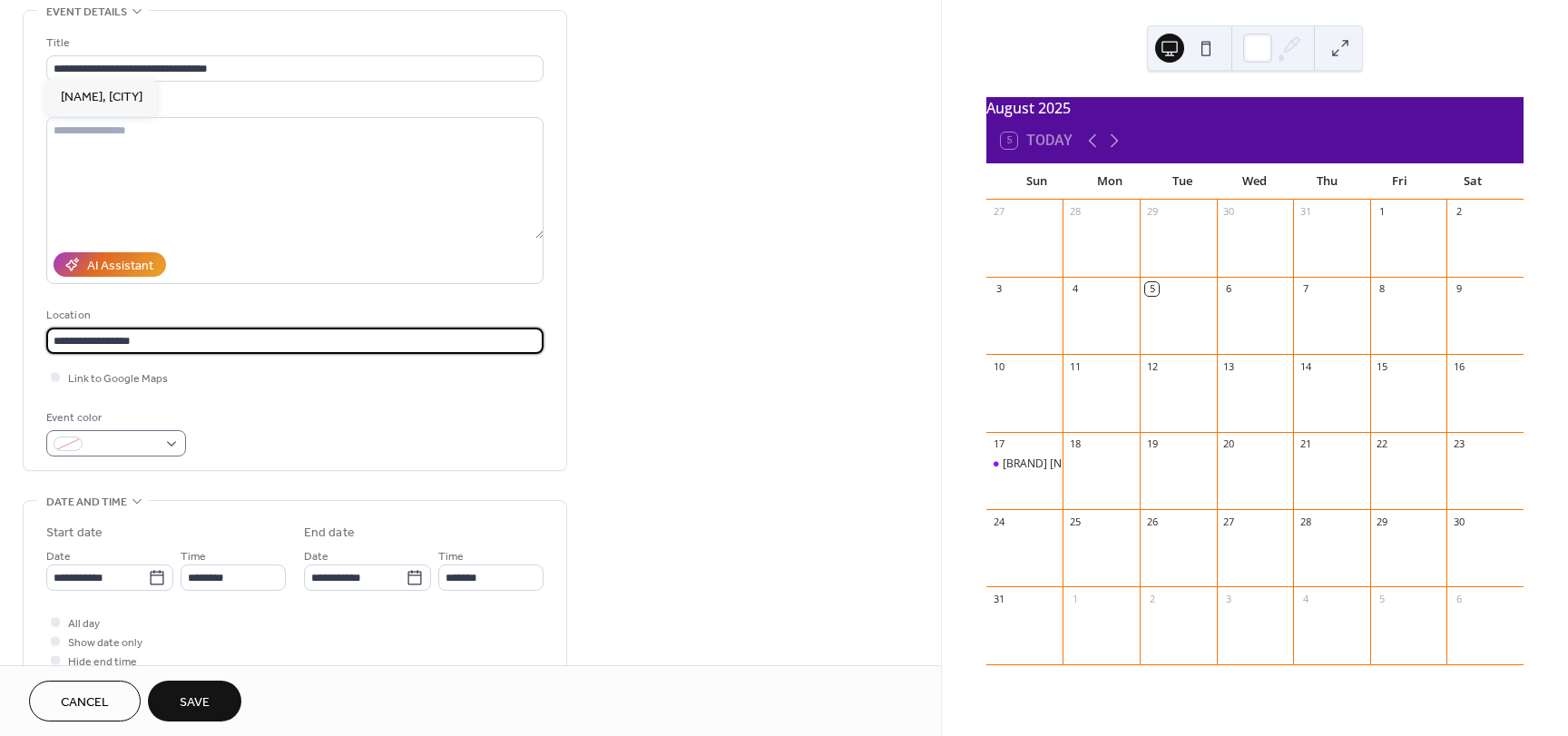 type on "**********" 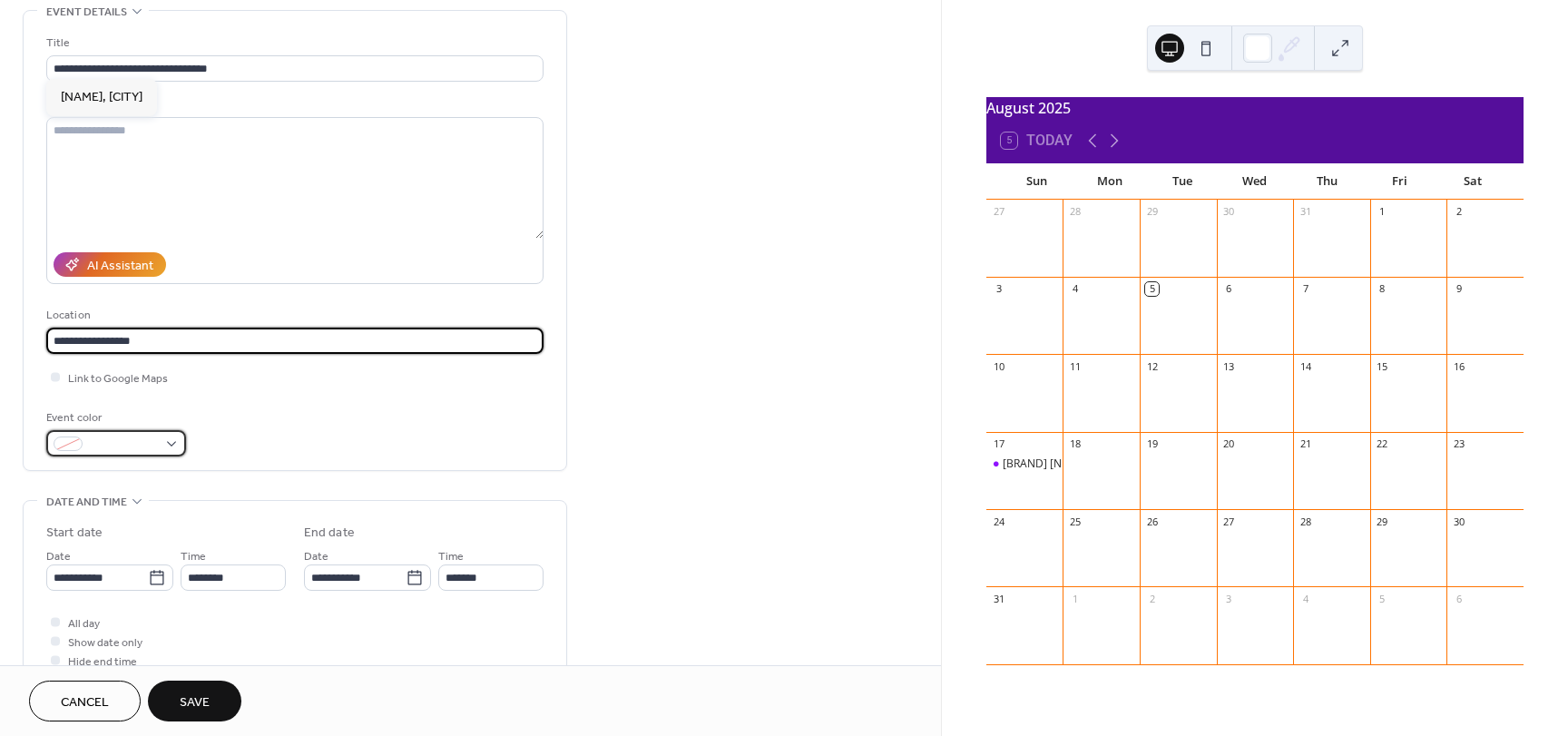 click at bounding box center (116, 443) 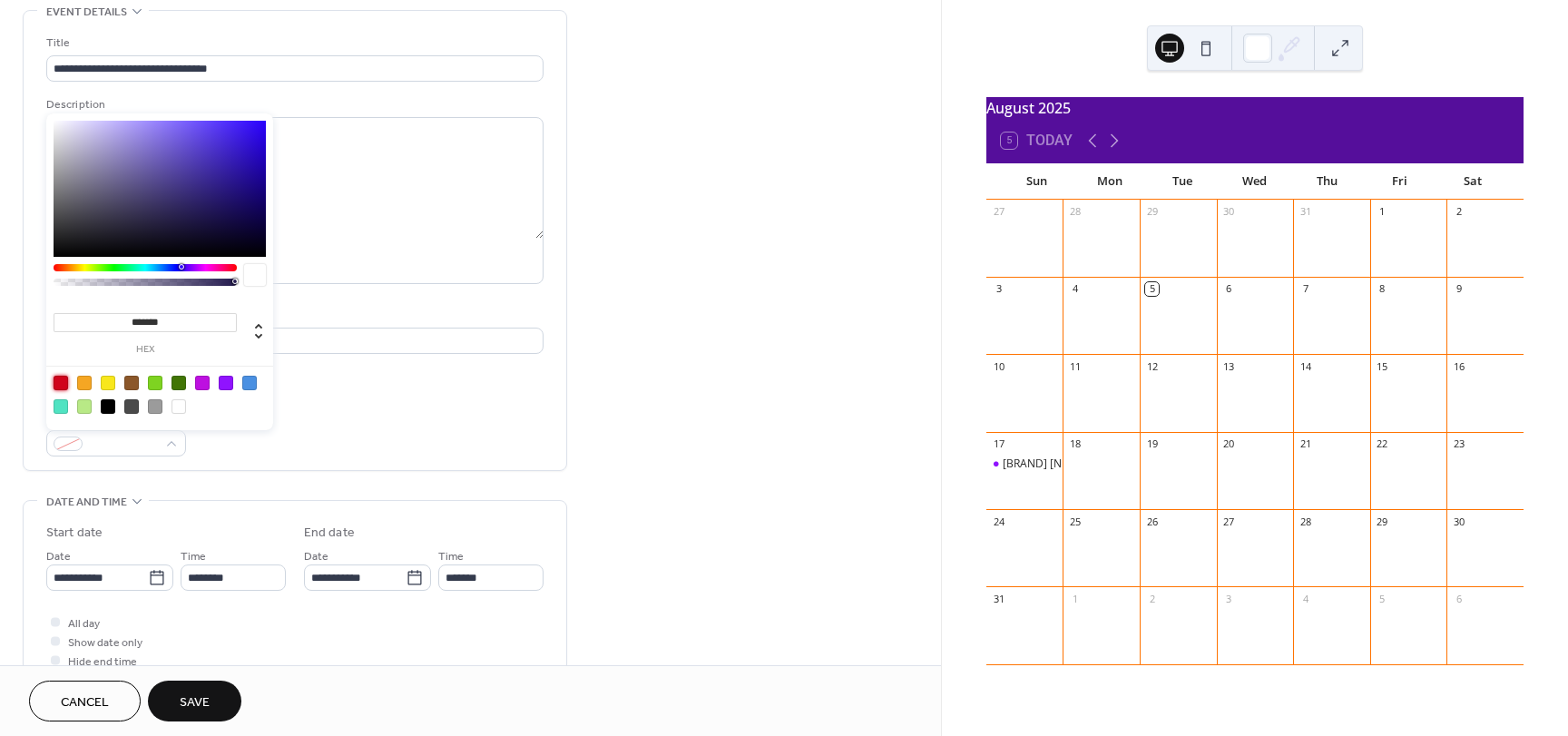 click at bounding box center [61, 383] 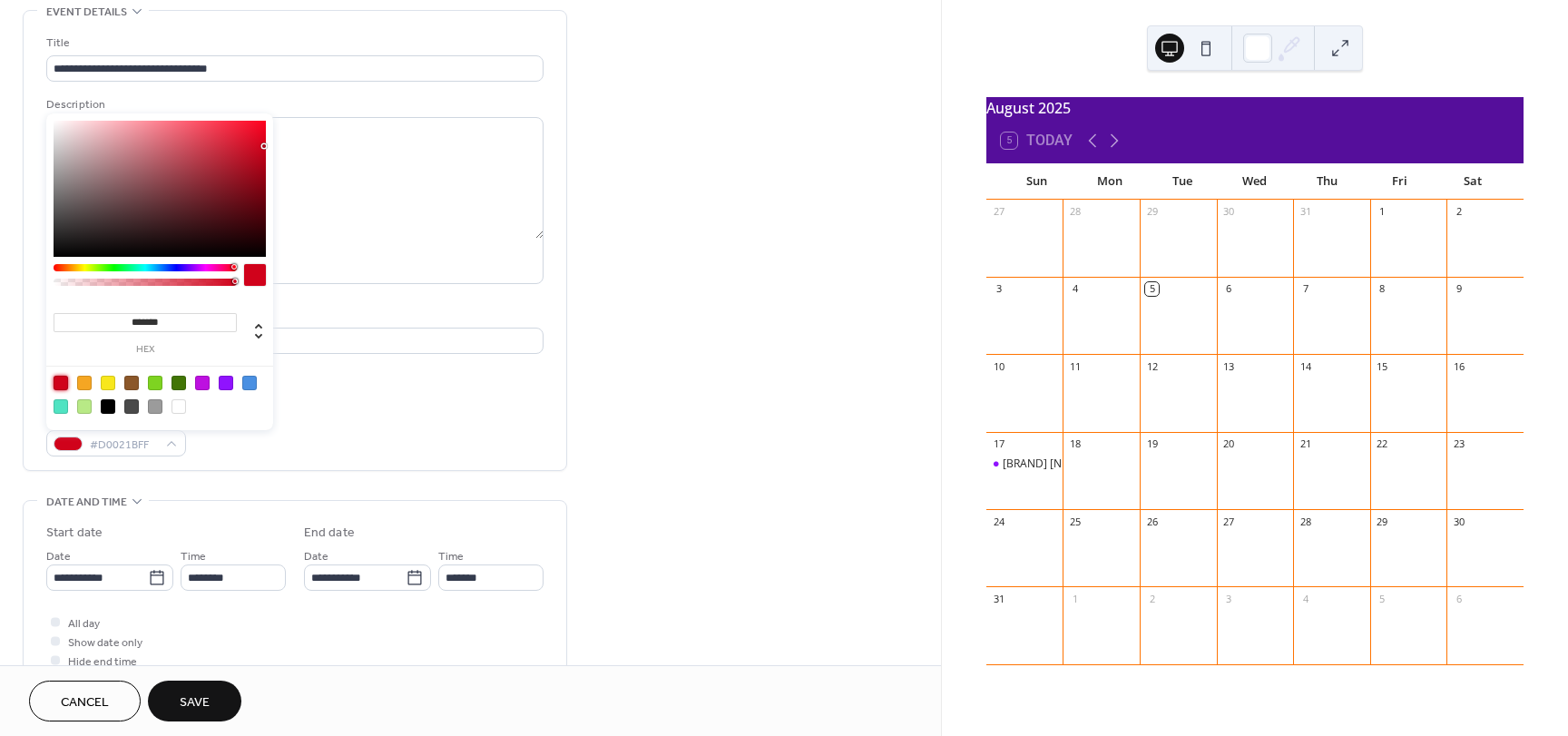 scroll, scrollTop: 182, scrollLeft: 0, axis: vertical 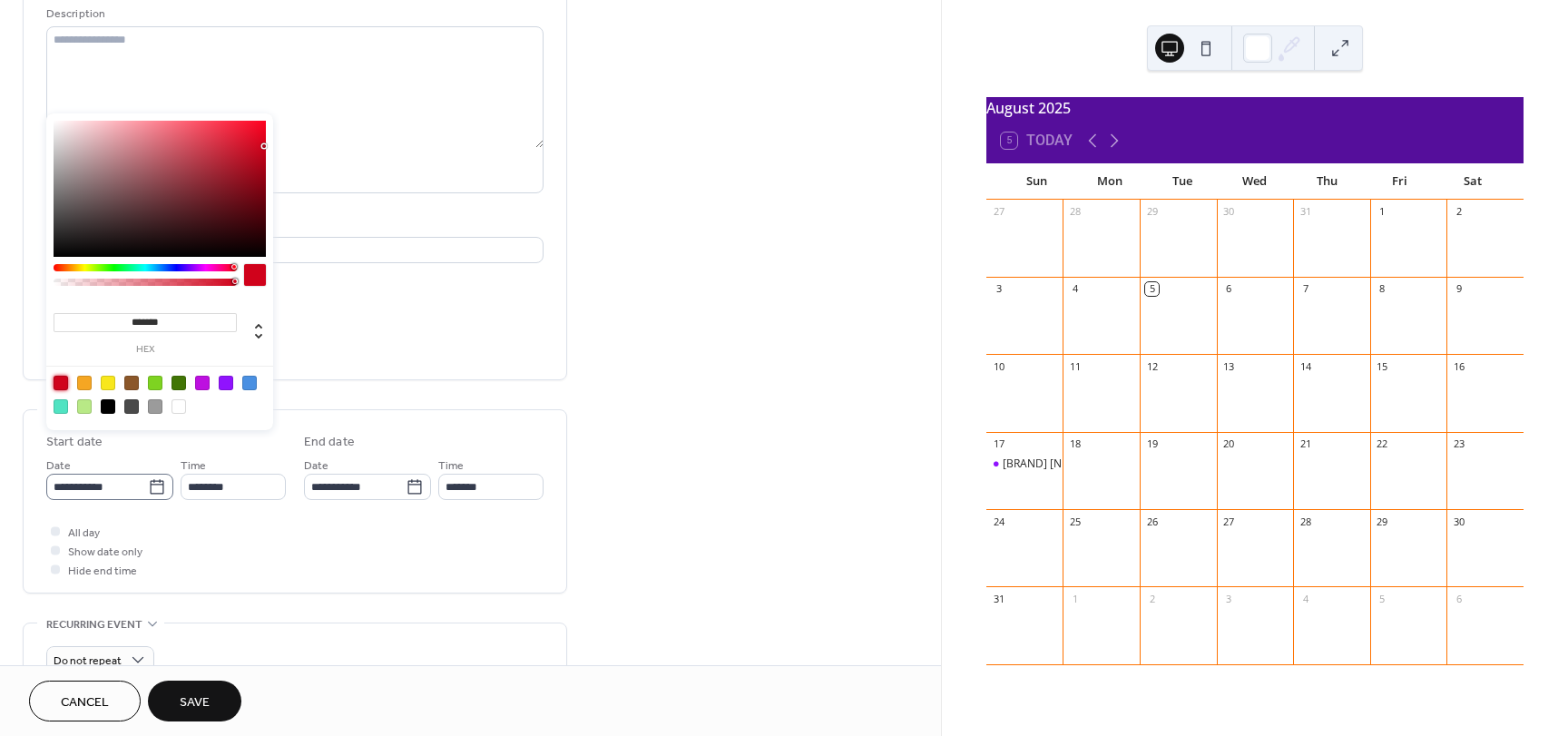 click 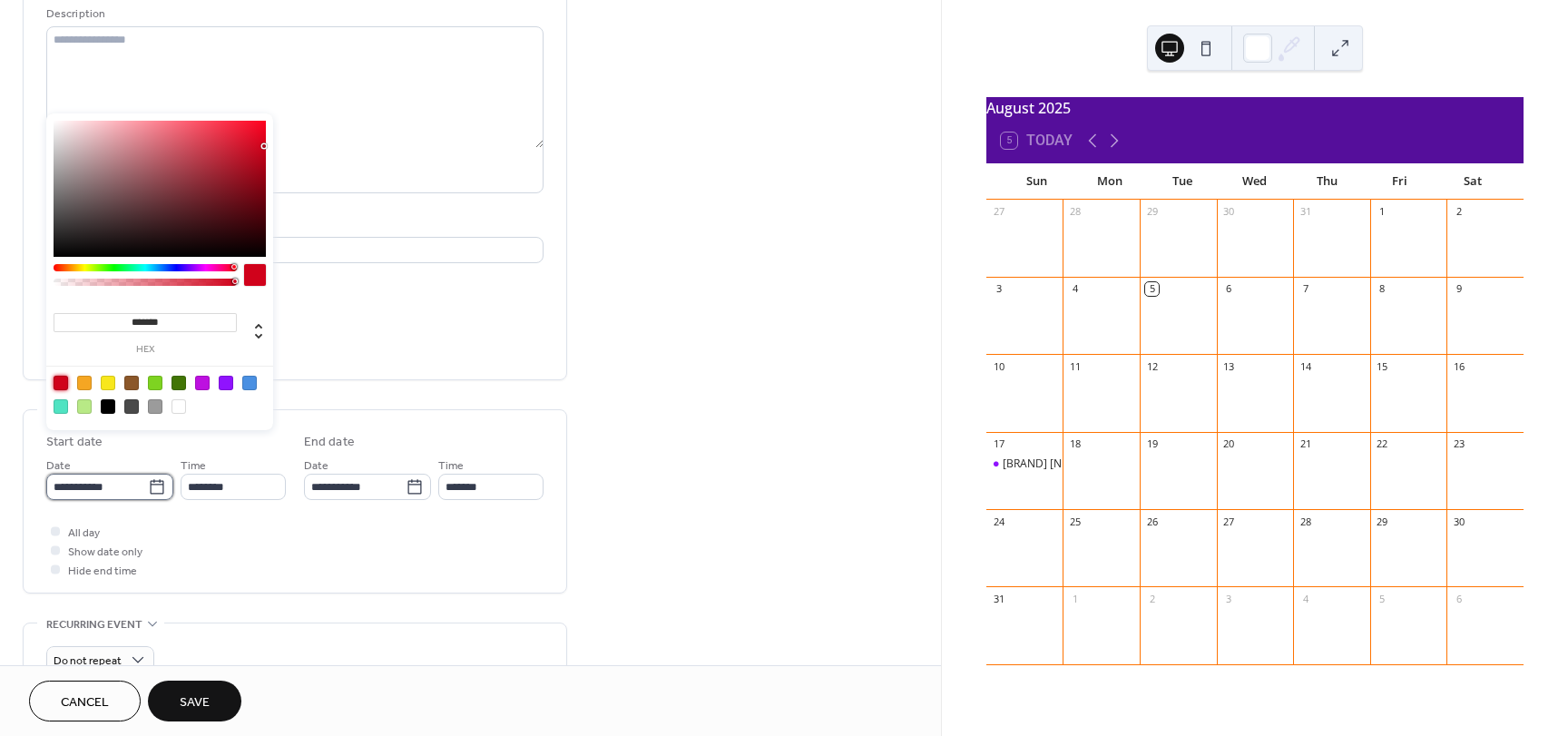 click on "**********" at bounding box center [97, 486] 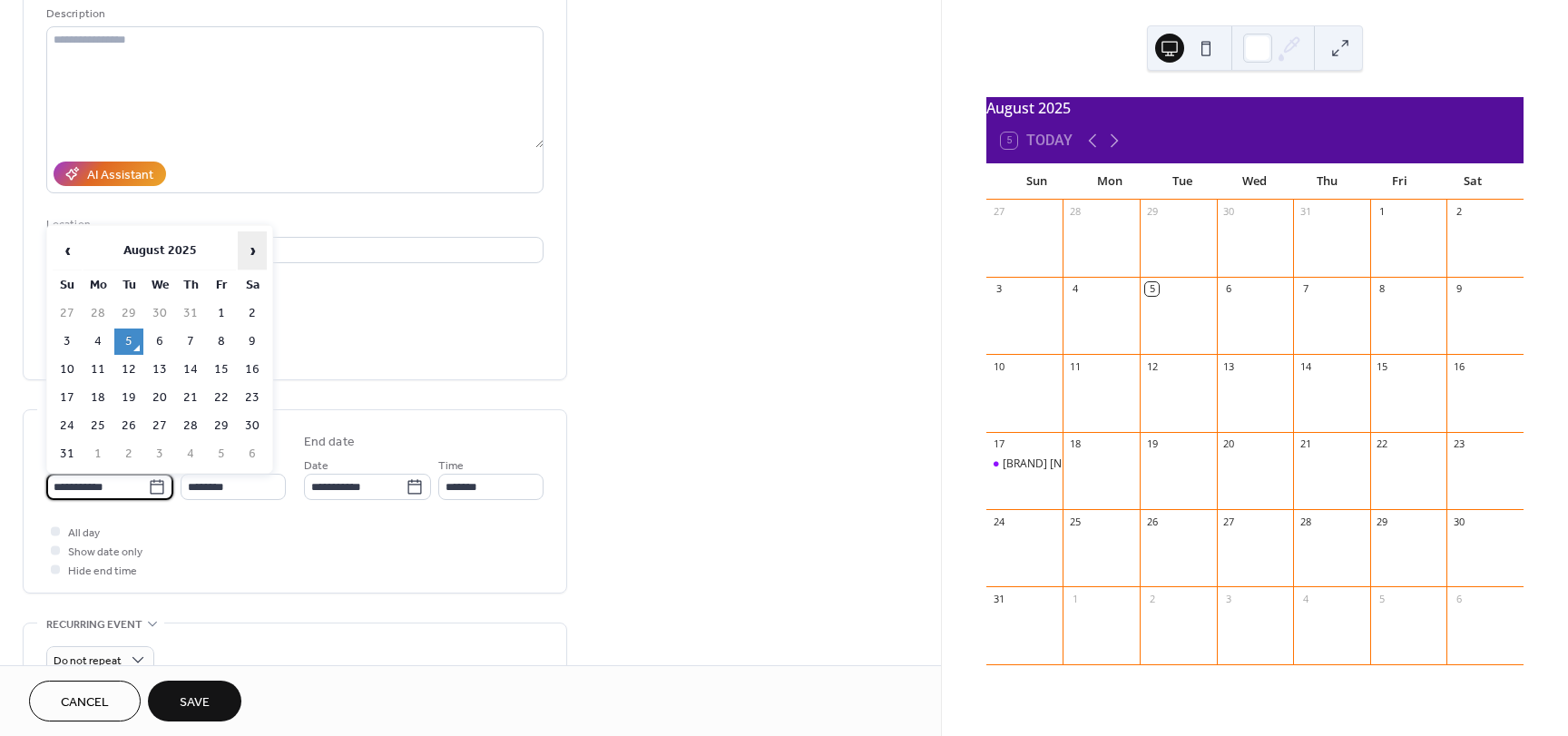 click on "›" at bounding box center (252, 250) 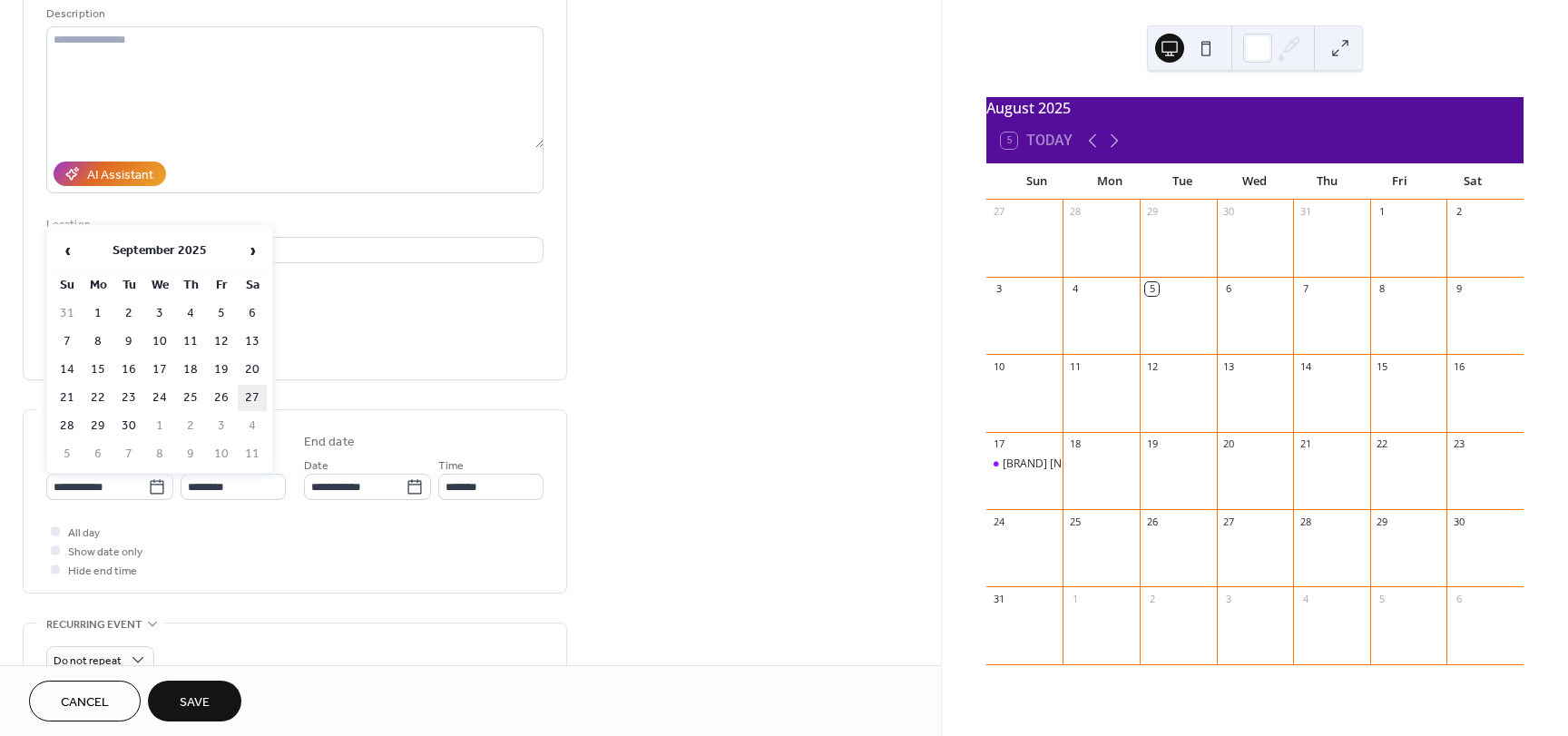 click on "27" at bounding box center (252, 397) 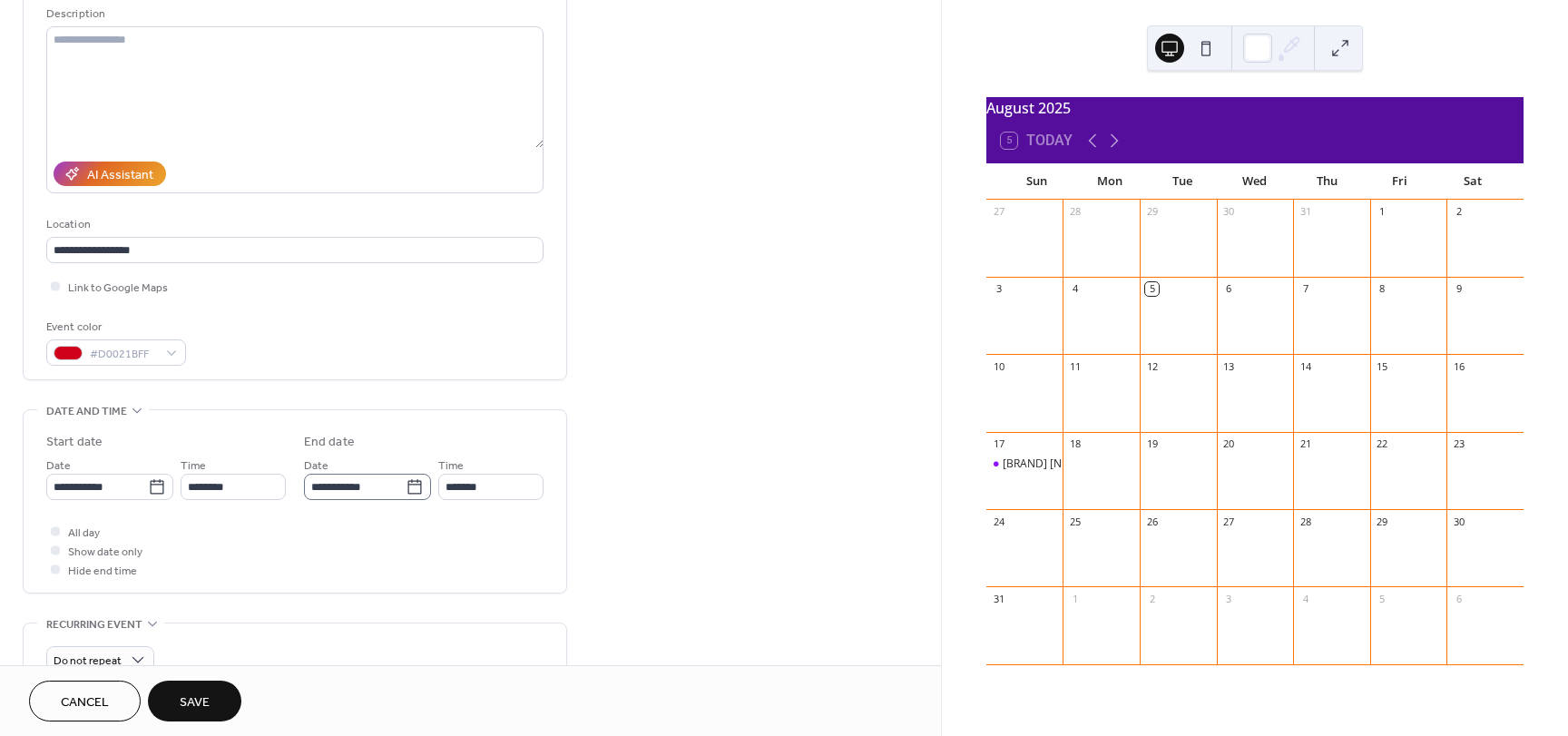 click 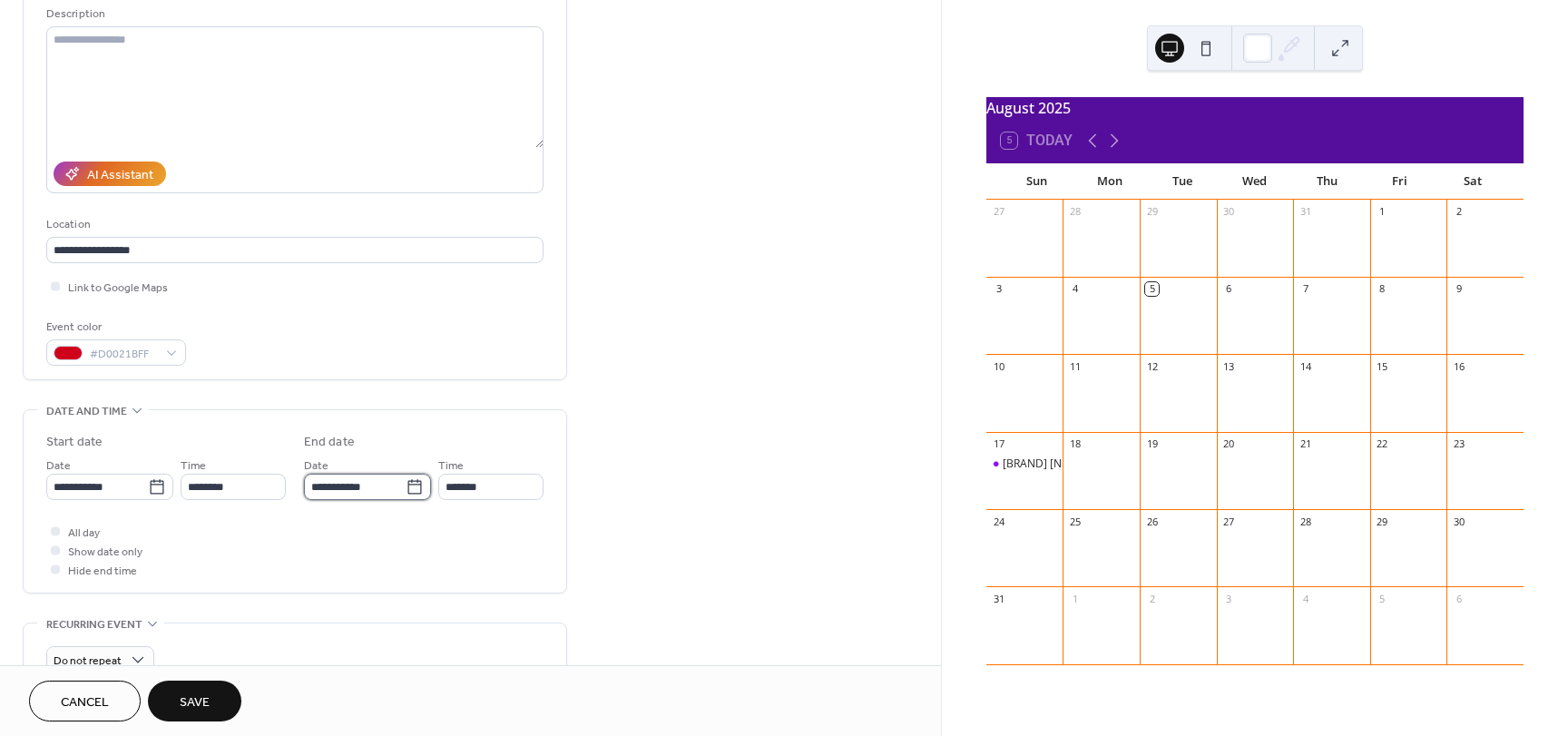 click on "**********" at bounding box center (355, 486) 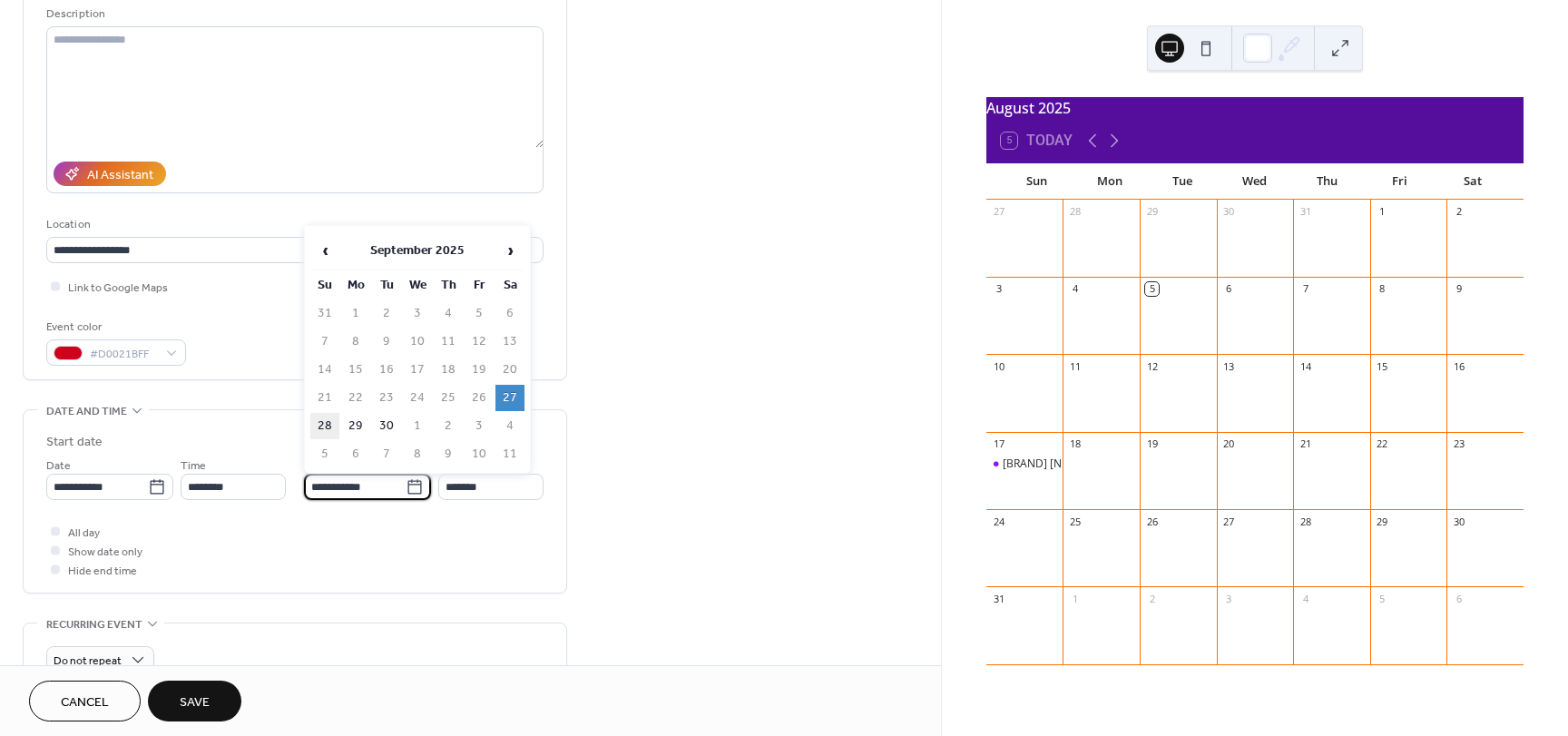 click on "28" at bounding box center [325, 426] 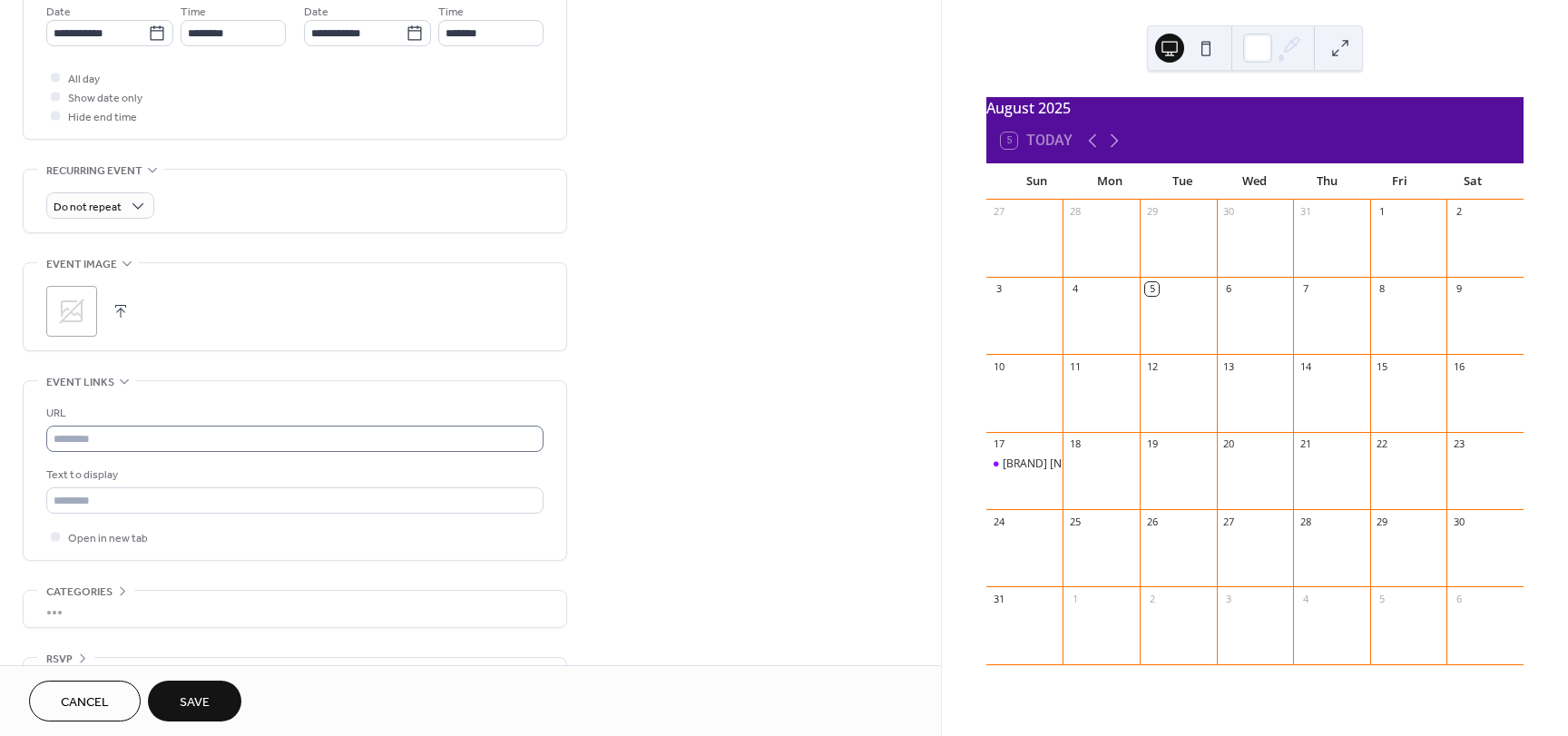 scroll, scrollTop: 683, scrollLeft: 0, axis: vertical 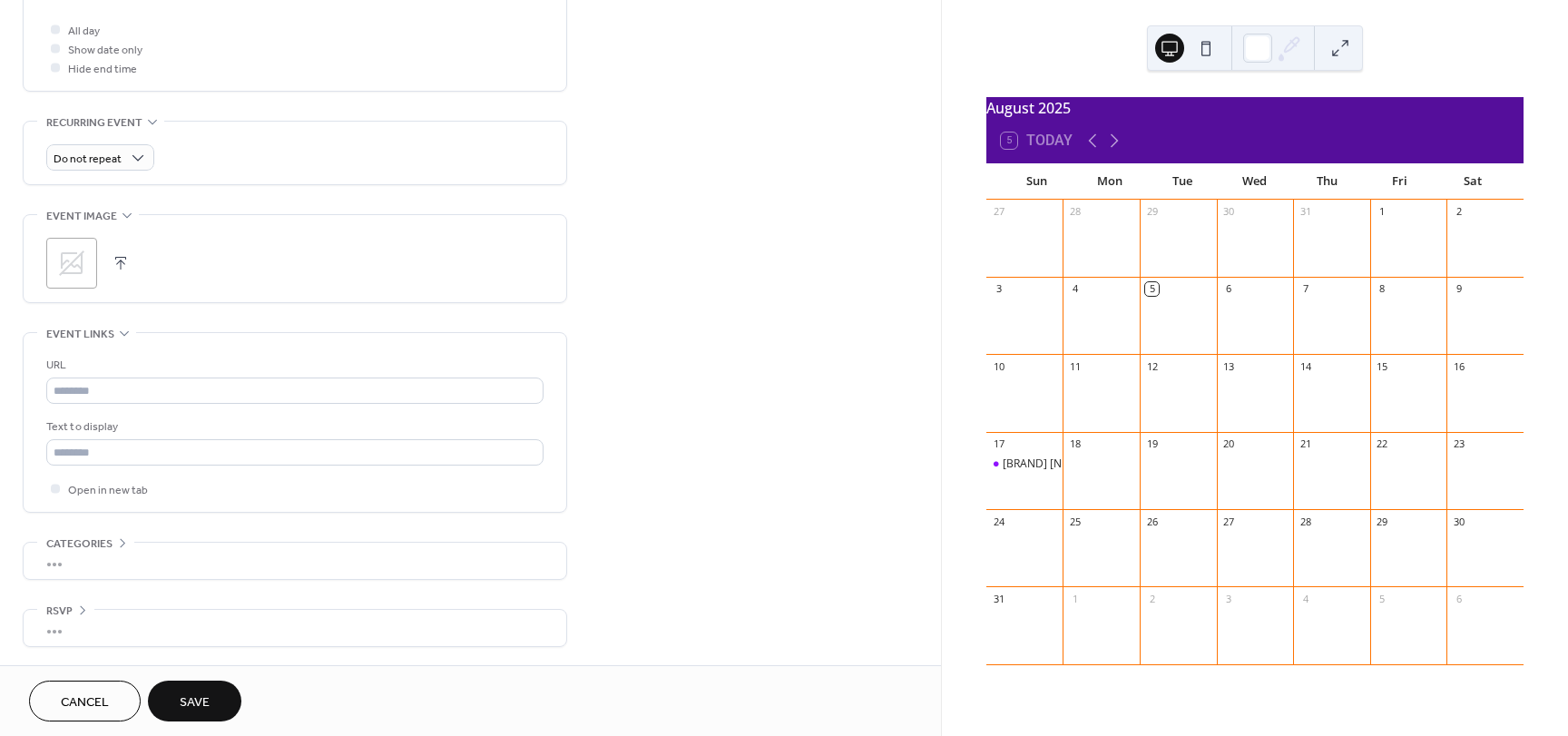 click on "Save" at bounding box center (194, 702) 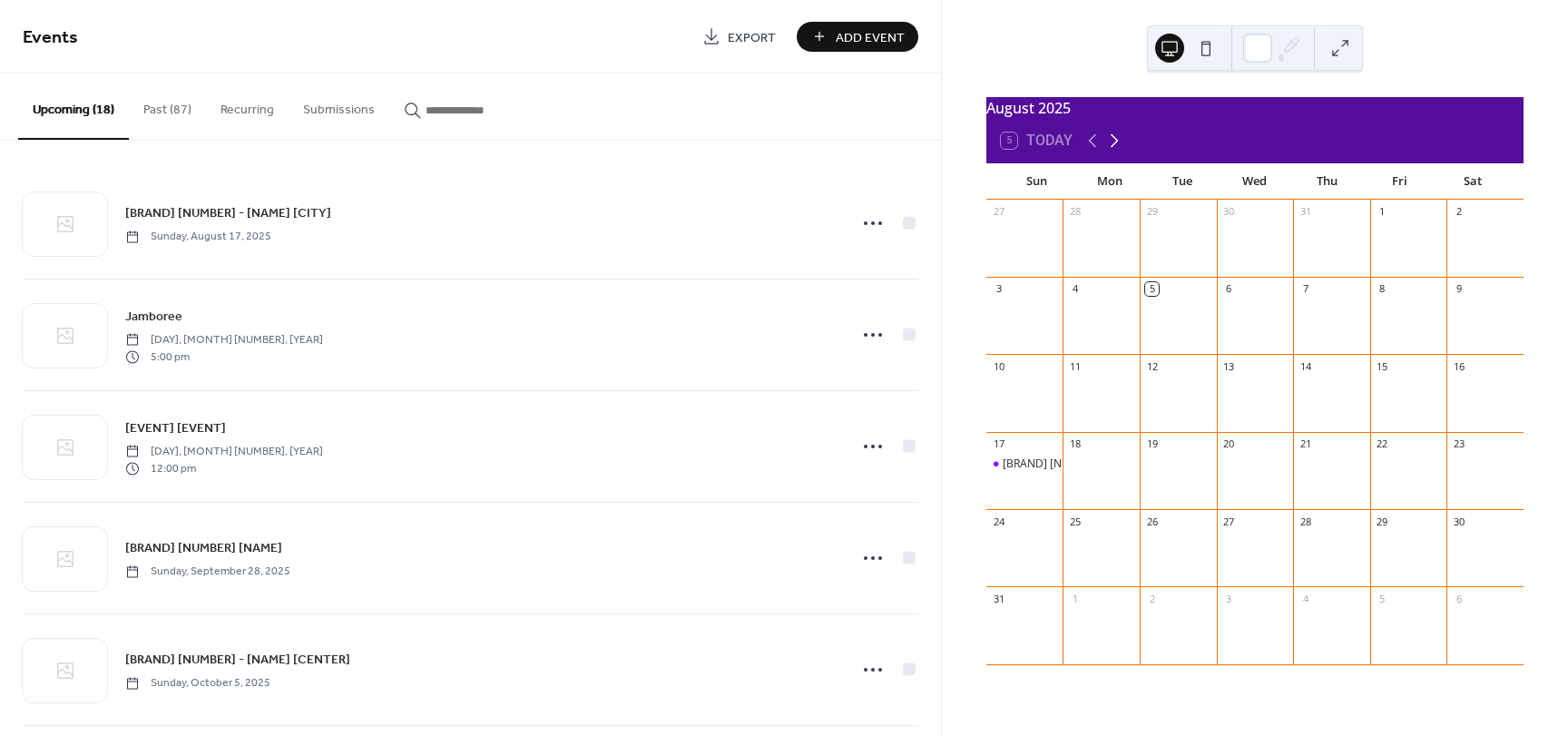 click 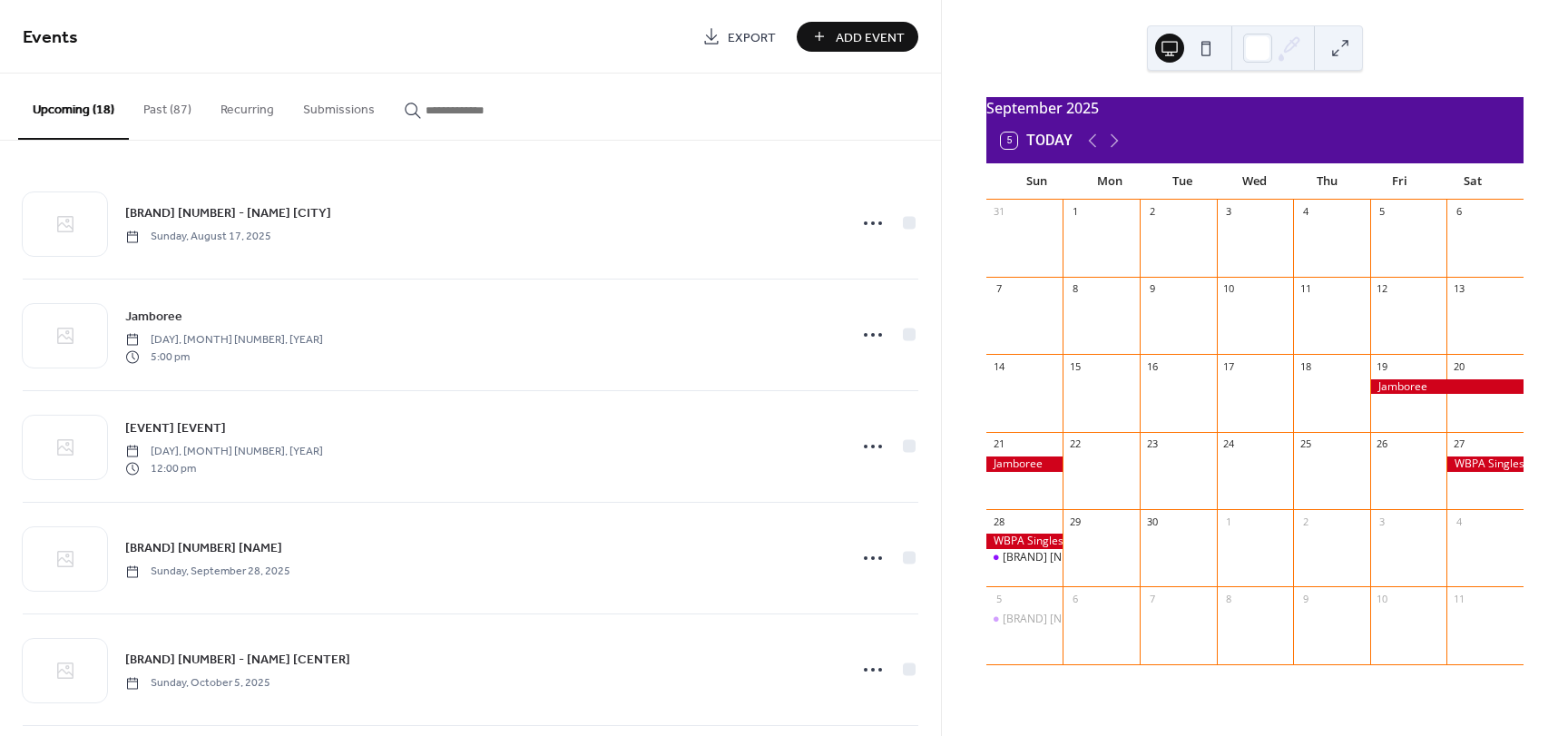 click on "Add Event" at bounding box center (870, 37) 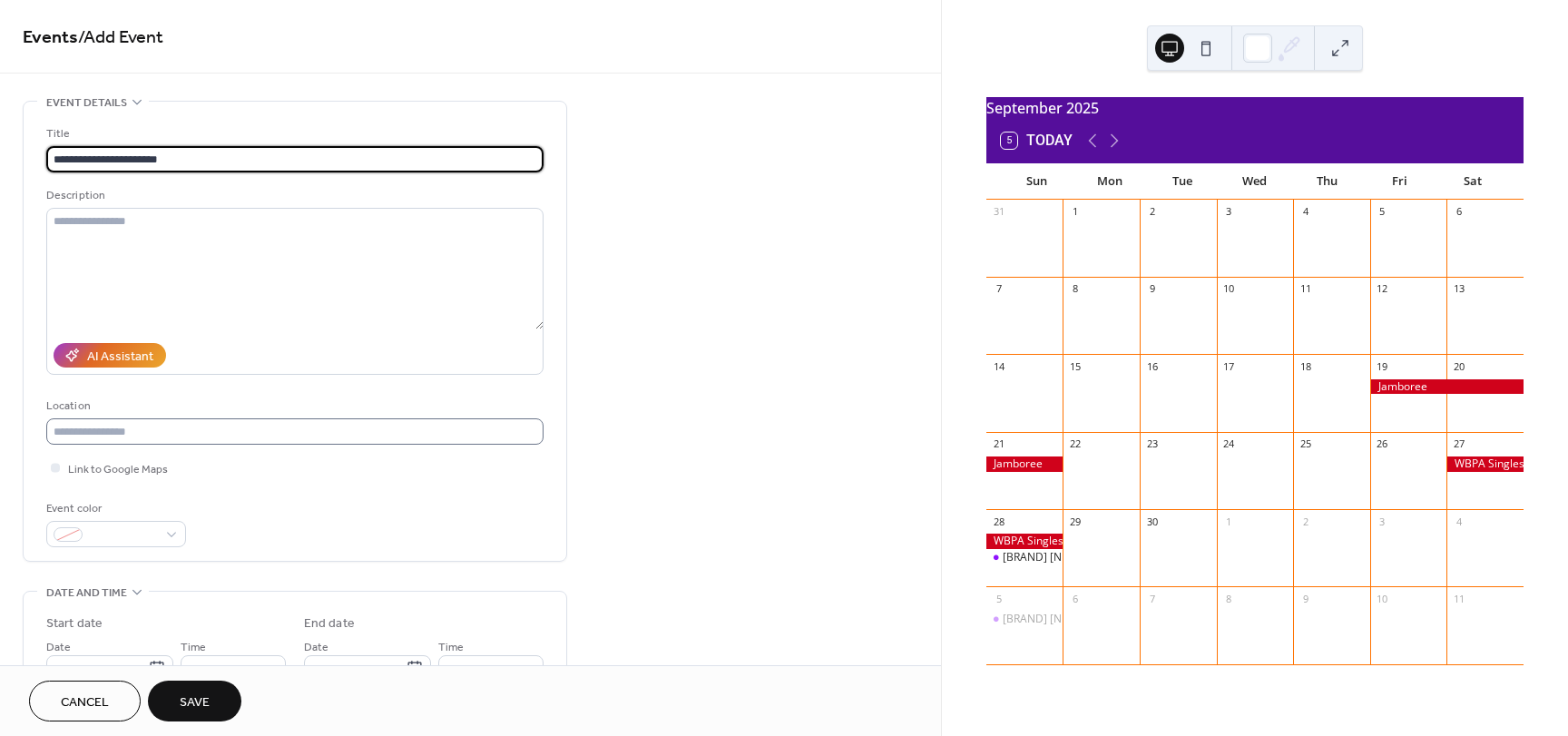 type on "**********" 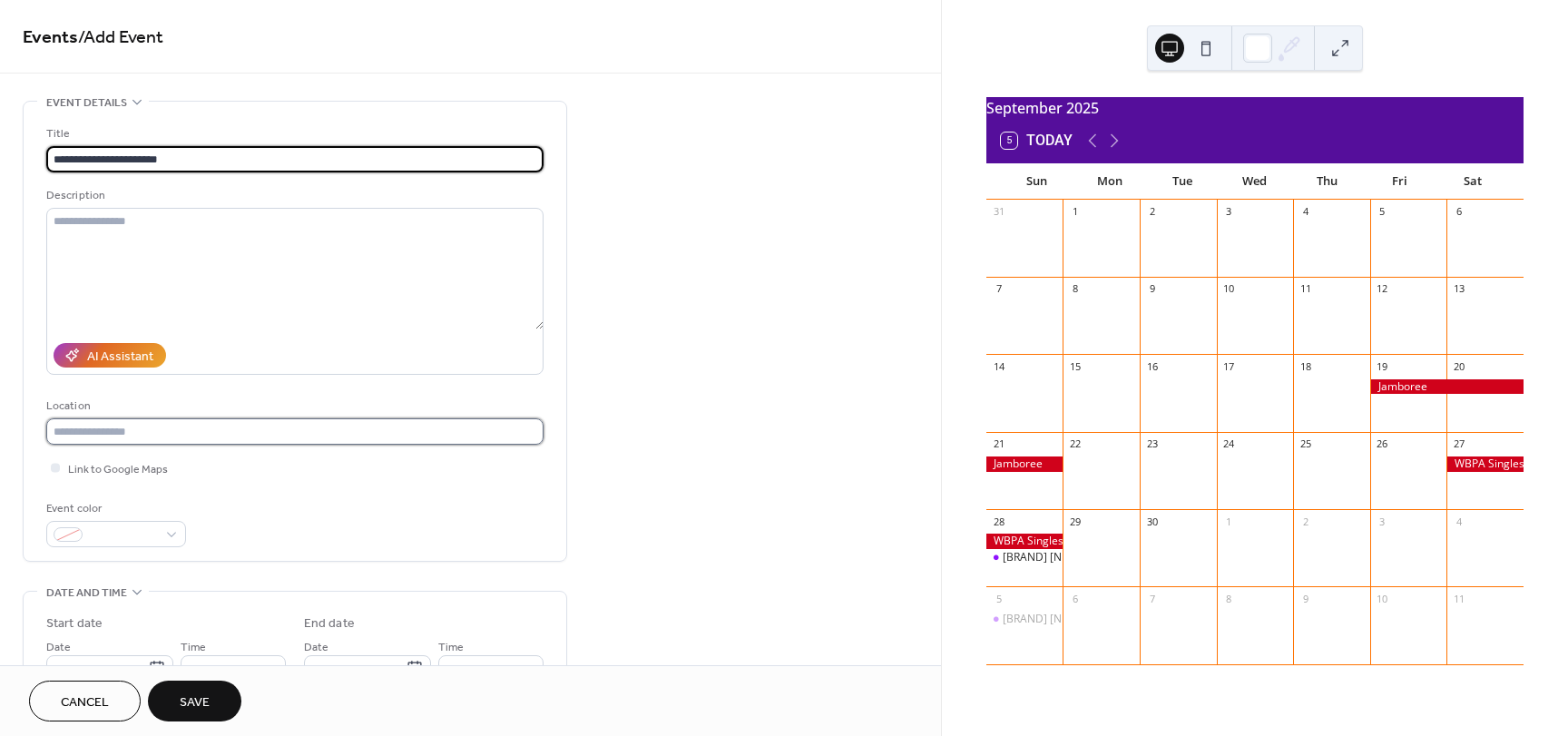 click at bounding box center (295, 431) 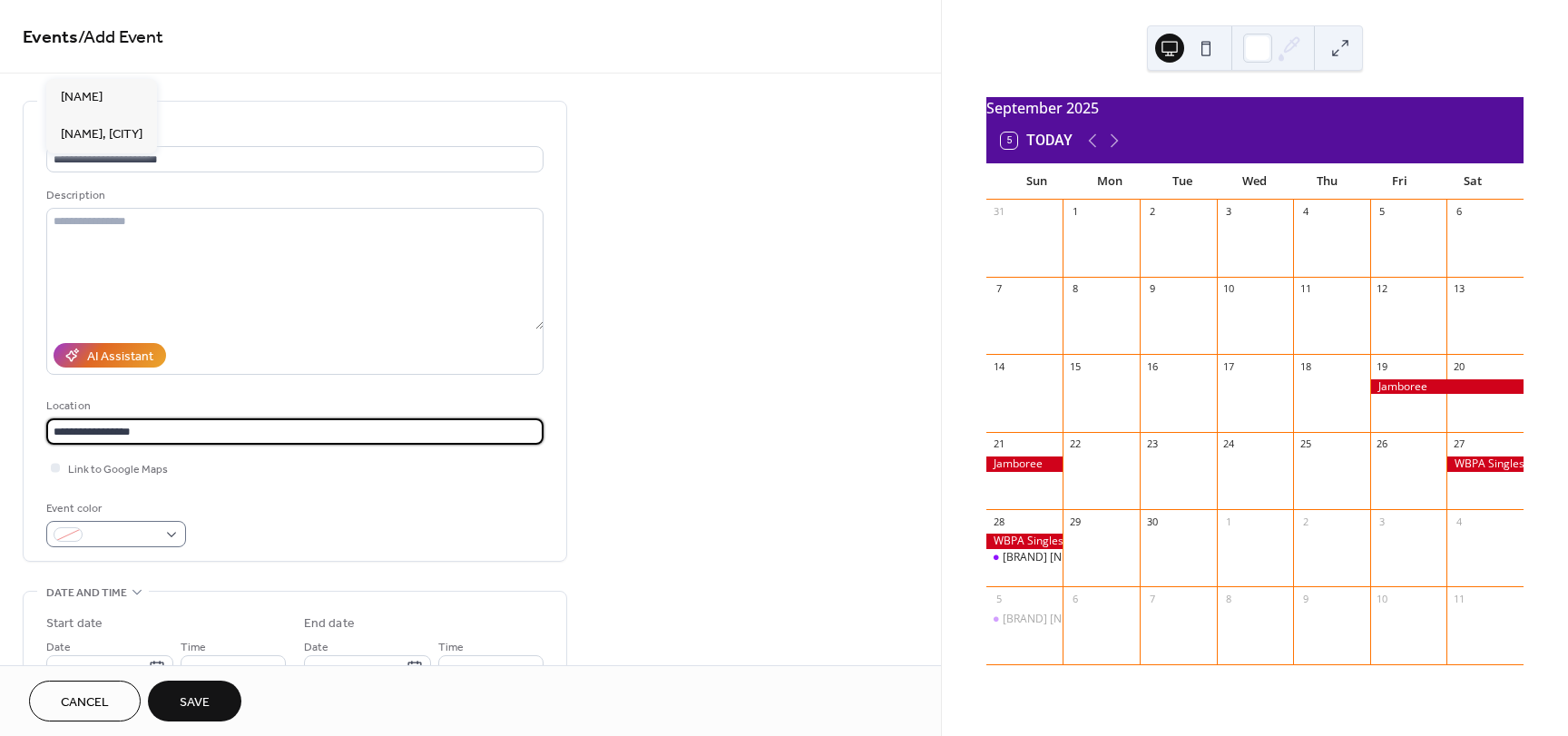 type on "**********" 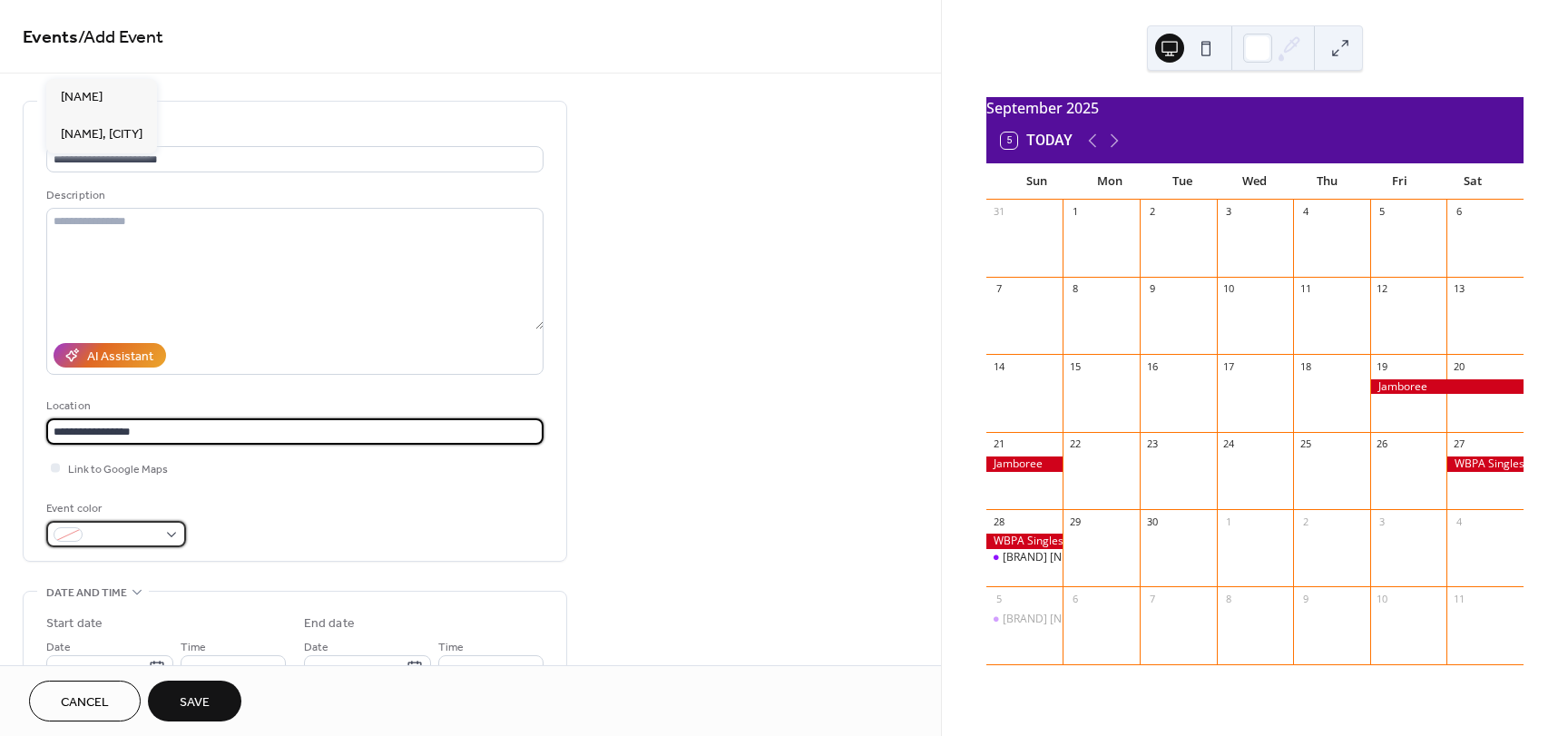 click at bounding box center [116, 534] 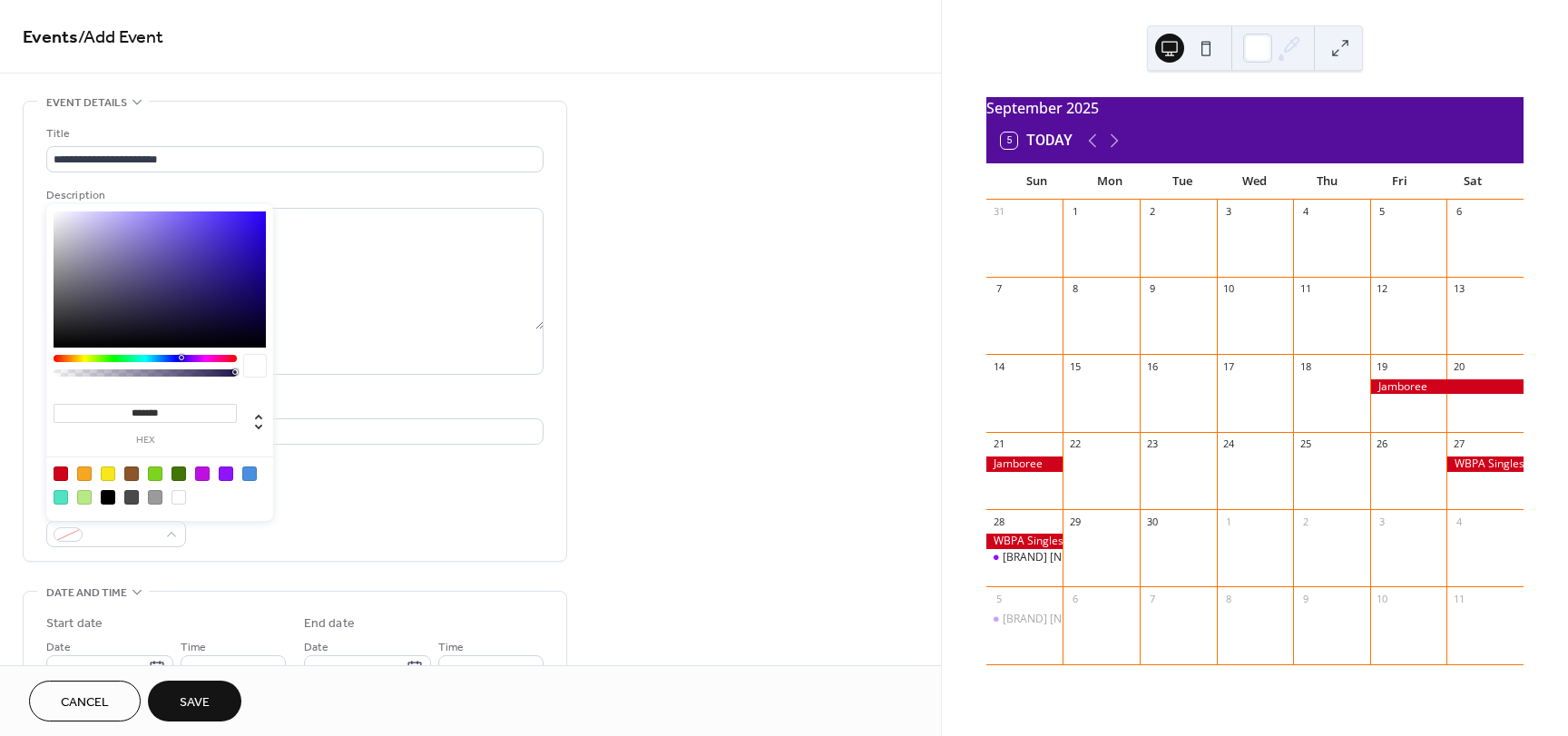 click at bounding box center (61, 474) 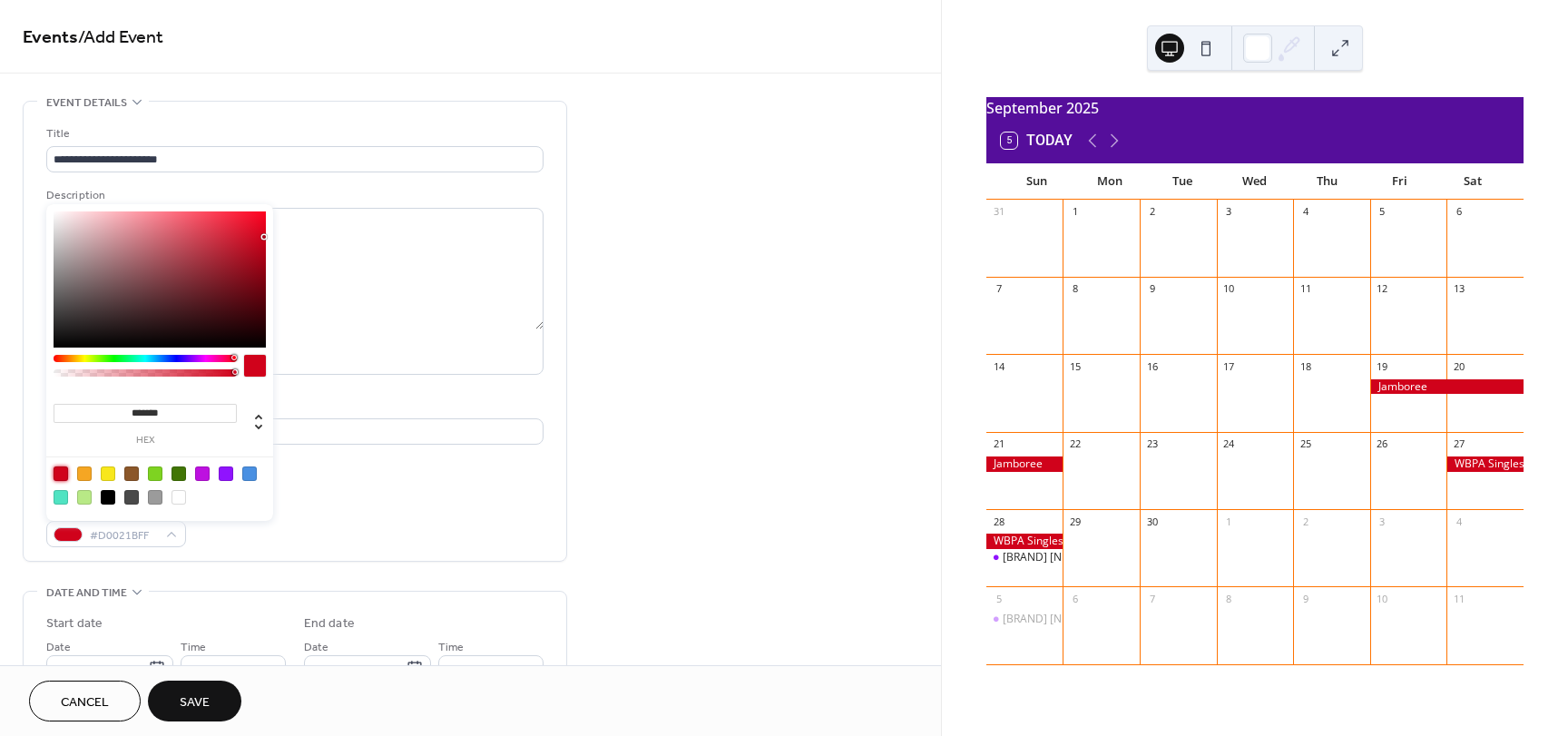 scroll, scrollTop: 182, scrollLeft: 0, axis: vertical 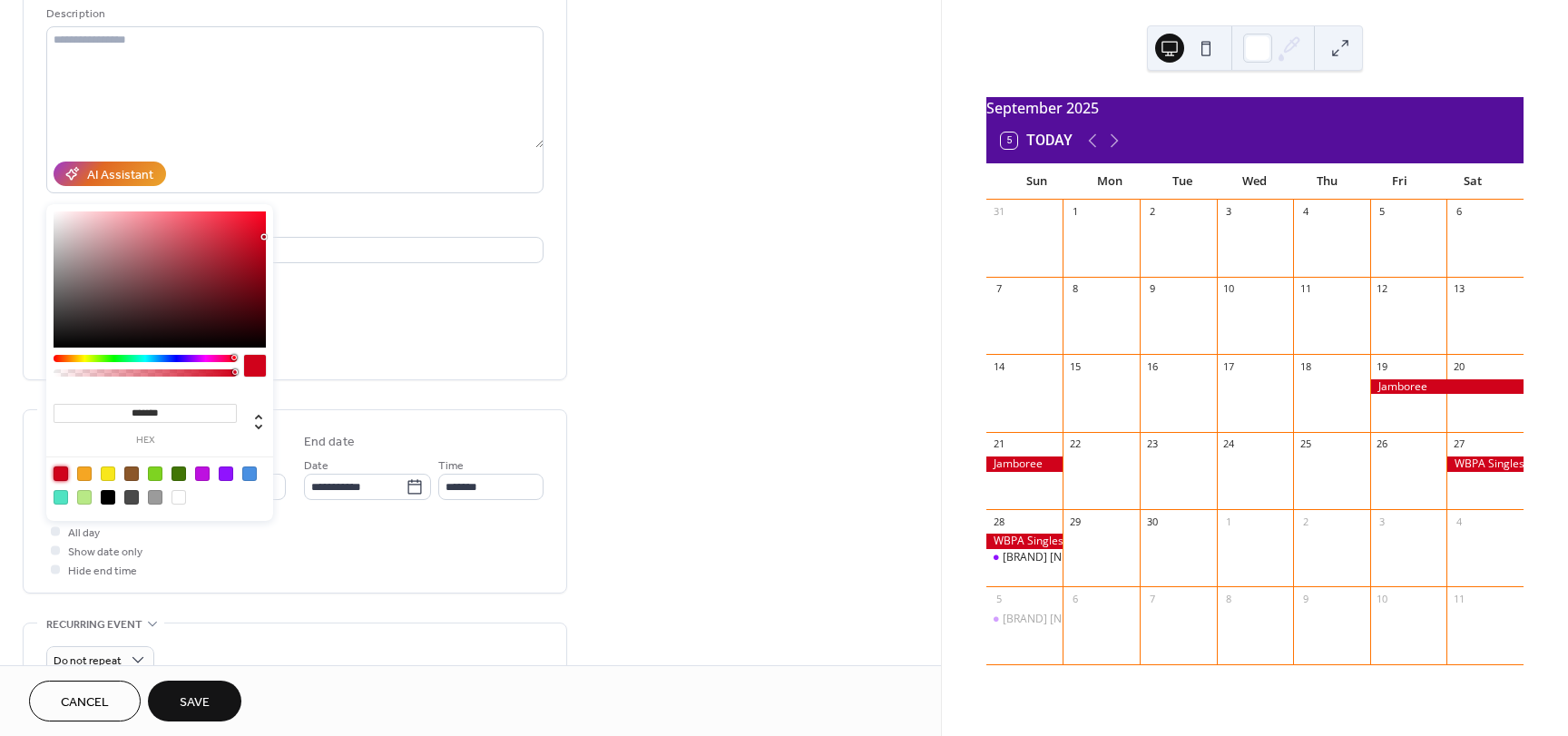 click on "**********" at bounding box center [295, 501] 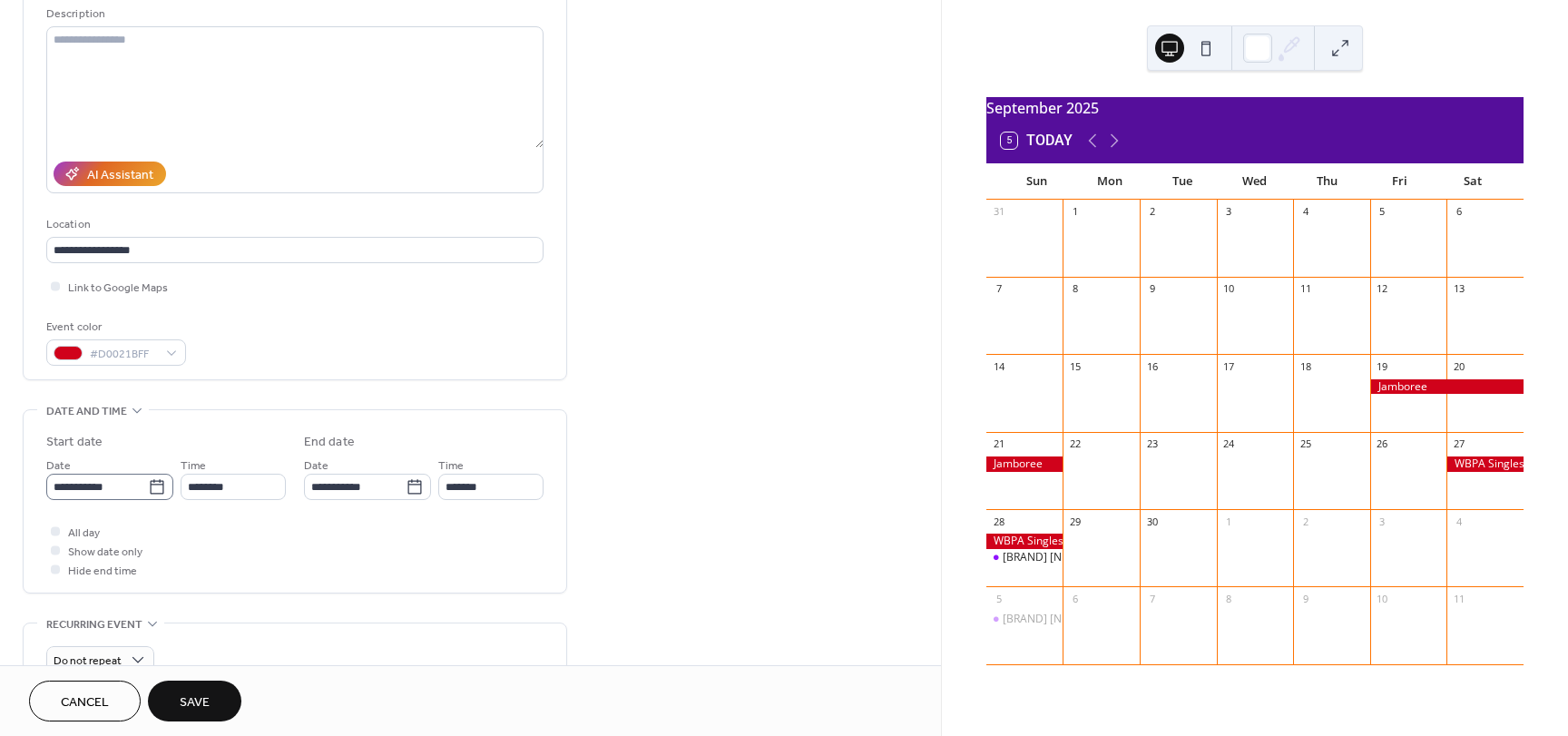 click 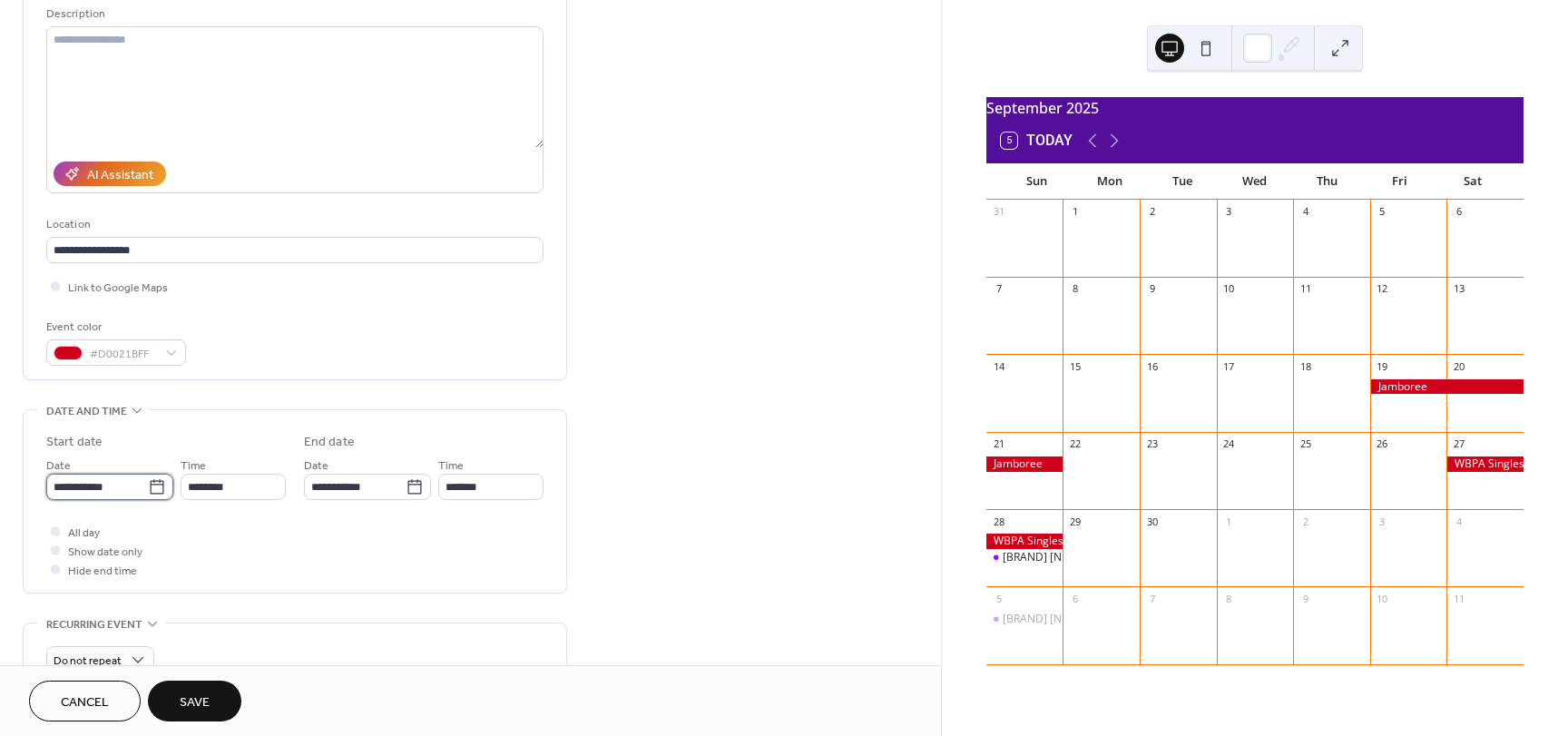click on "**********" at bounding box center [97, 486] 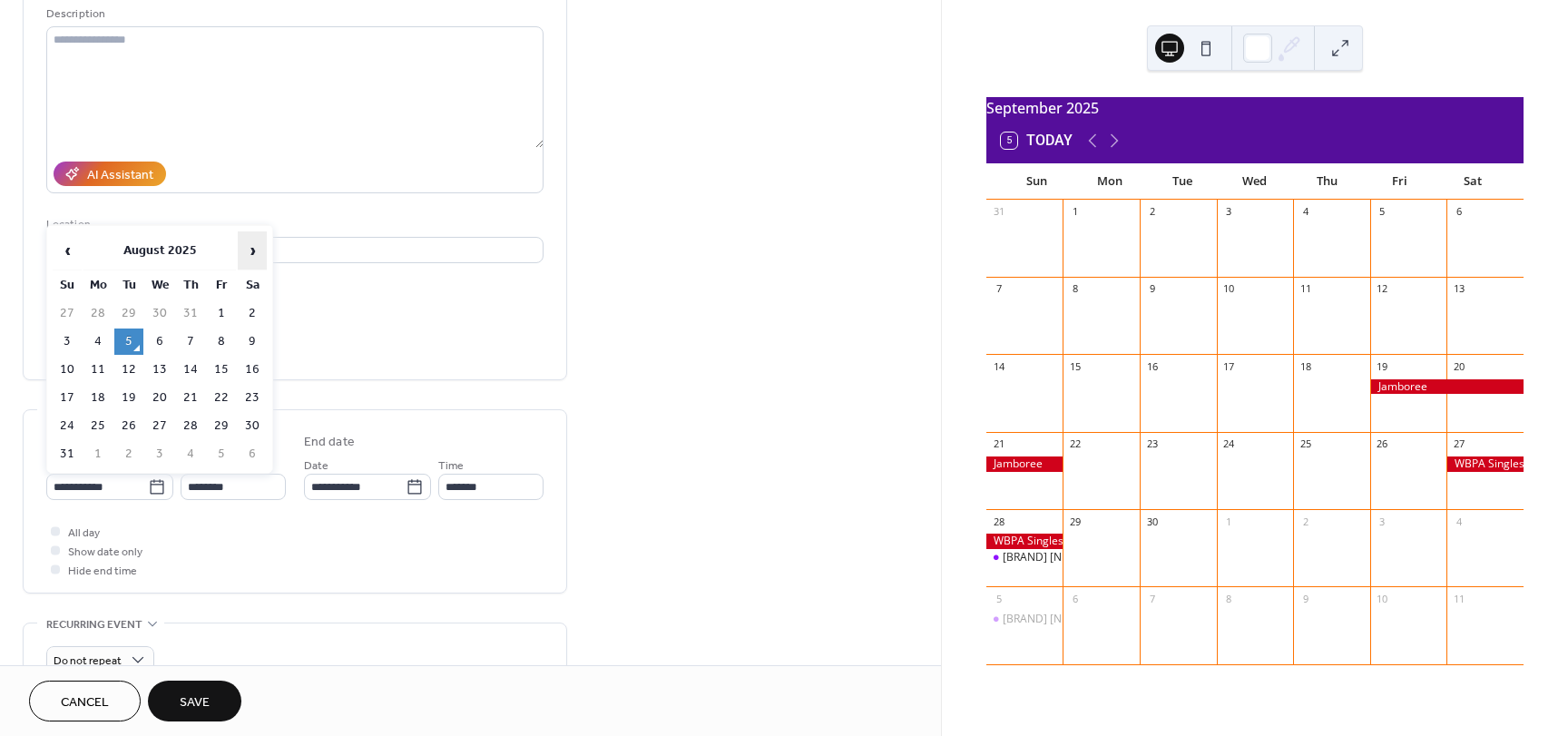 click on "›" at bounding box center (252, 250) 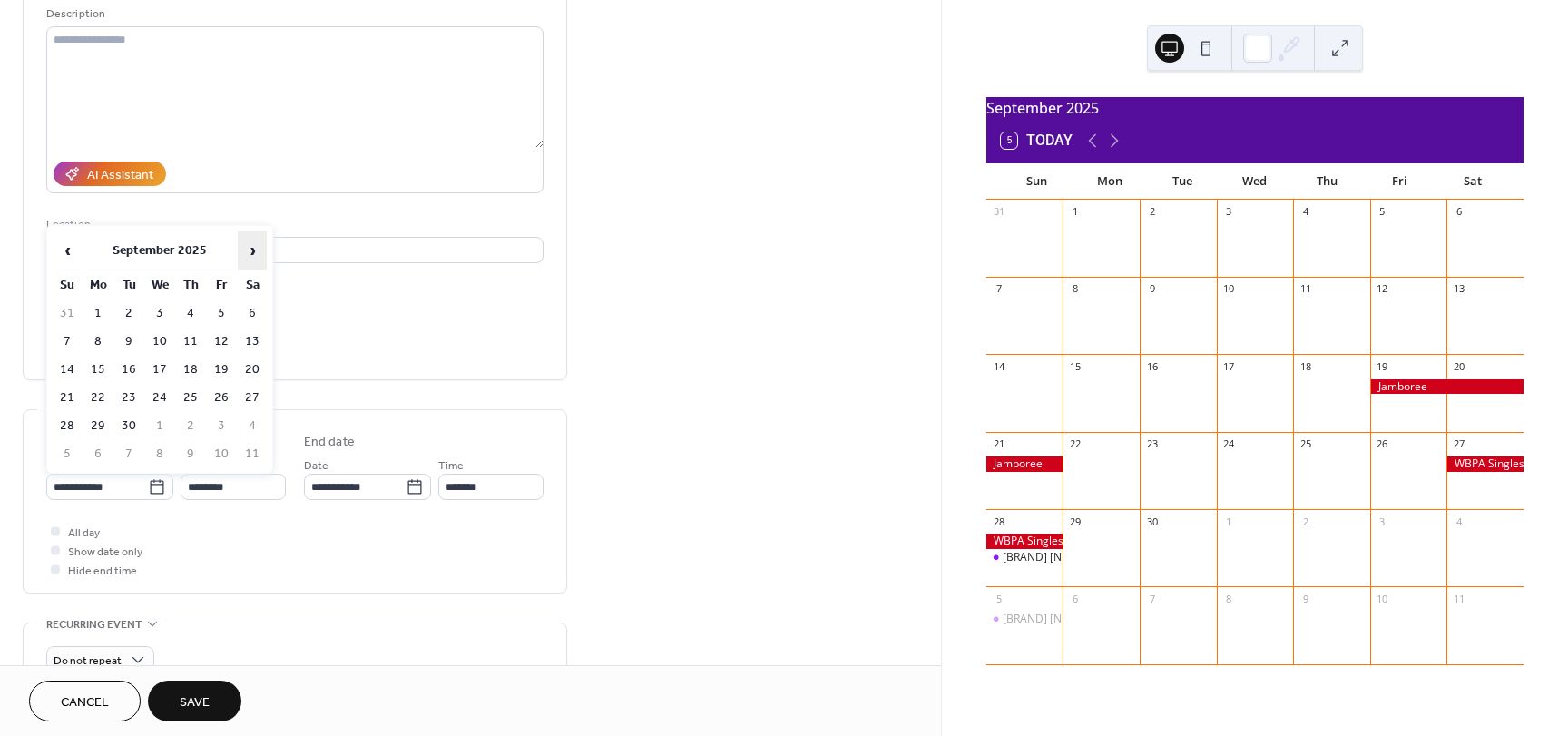 click on "›" at bounding box center [252, 250] 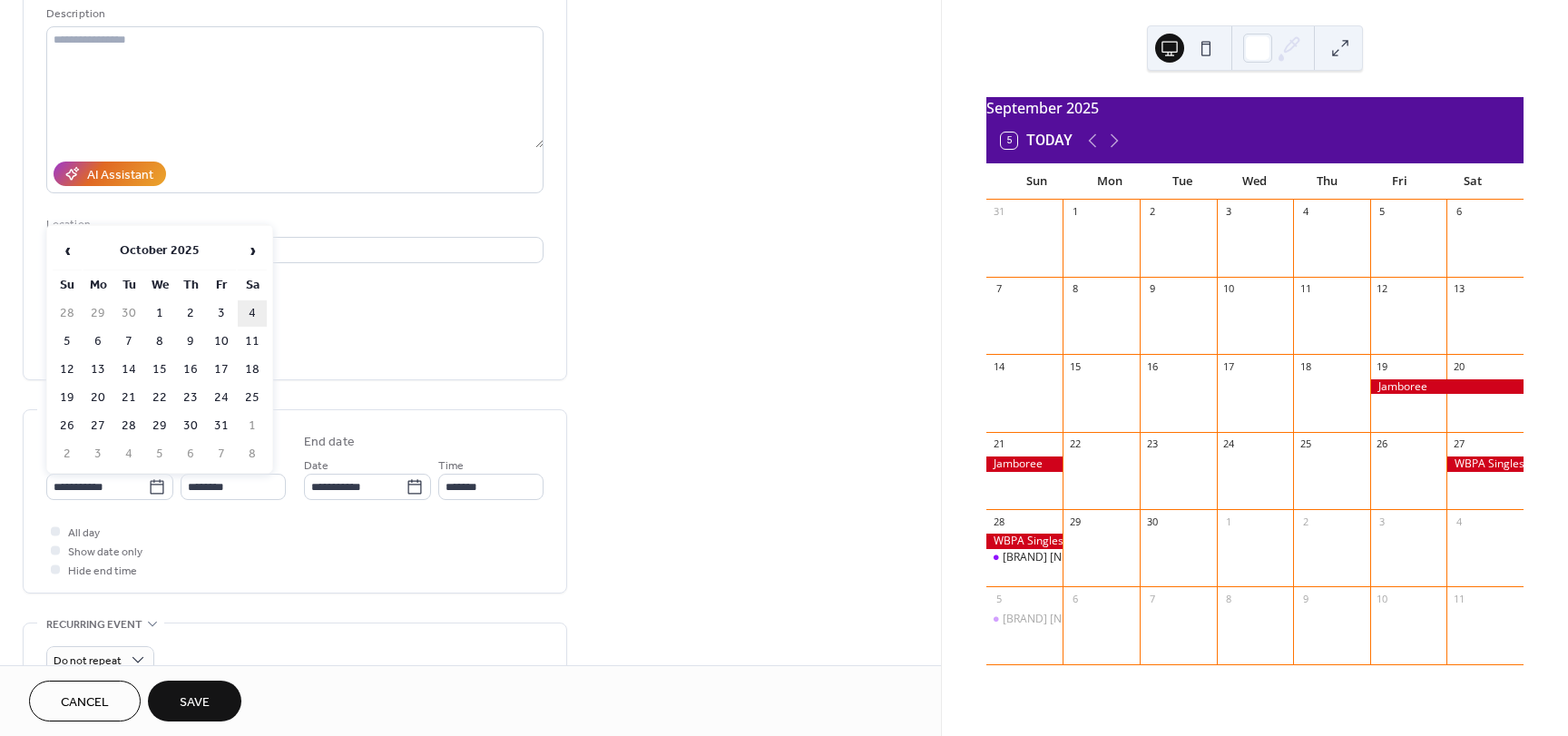 click on "4" at bounding box center [252, 313] 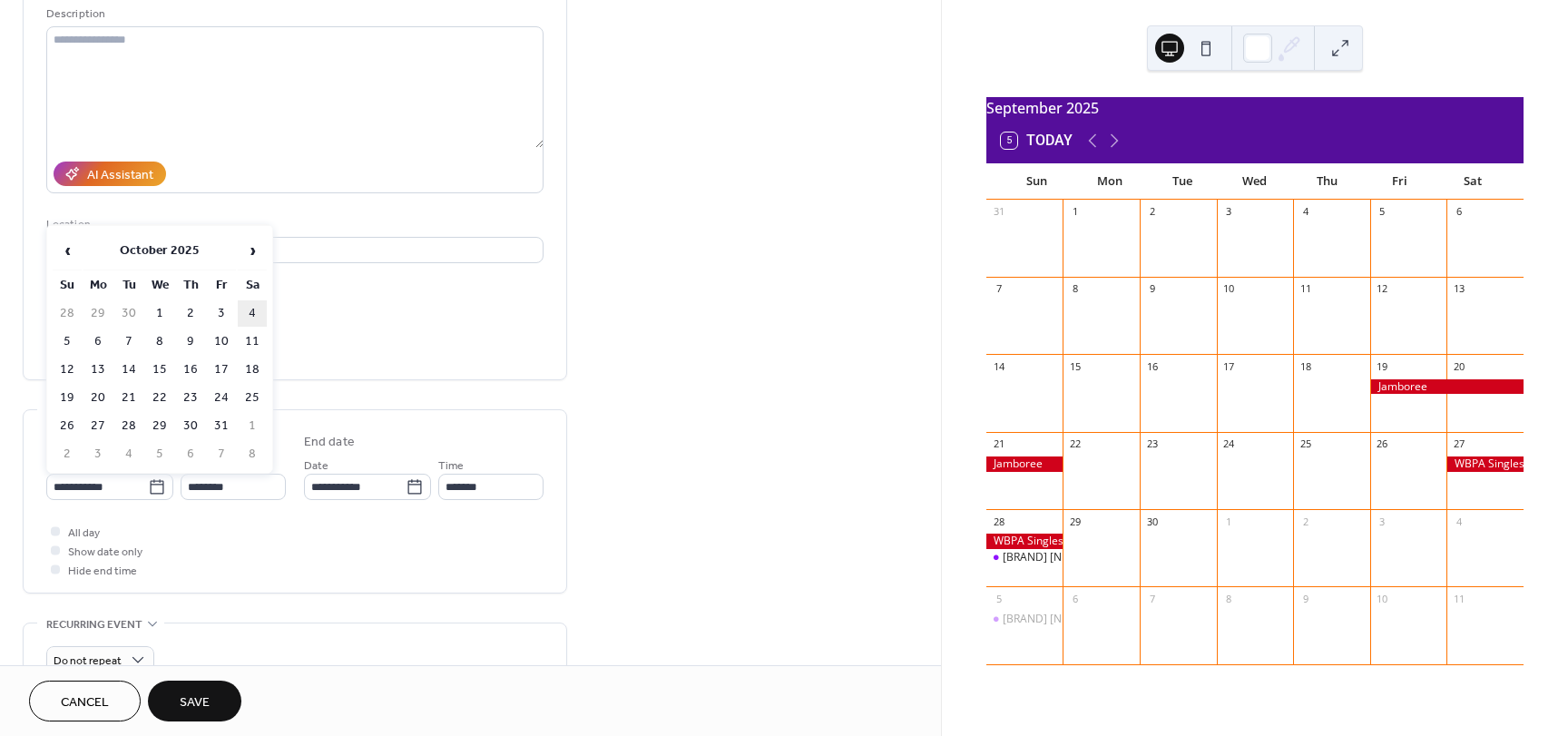 type on "**********" 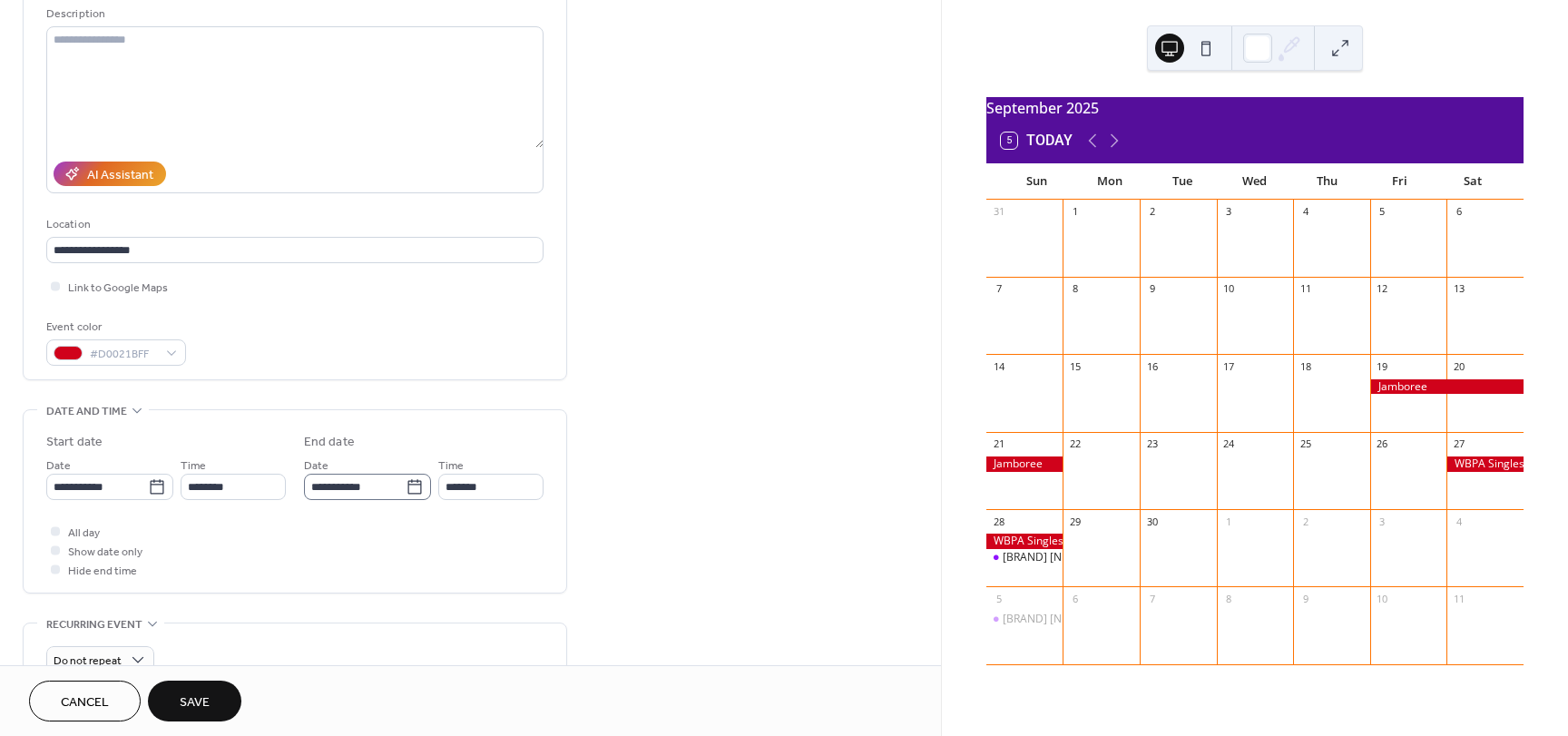 click on "**********" at bounding box center (368, 486) 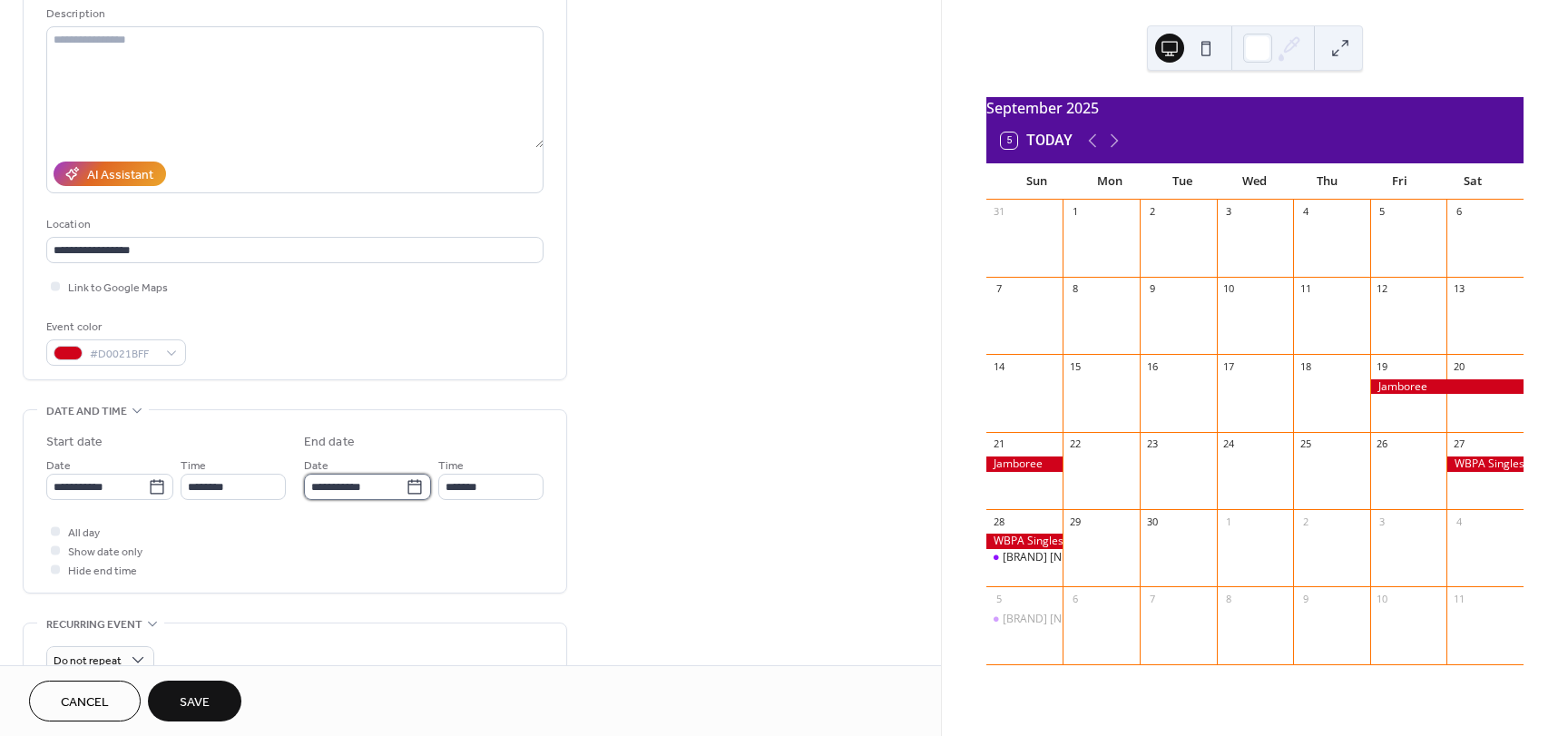 click on "**********" at bounding box center [355, 486] 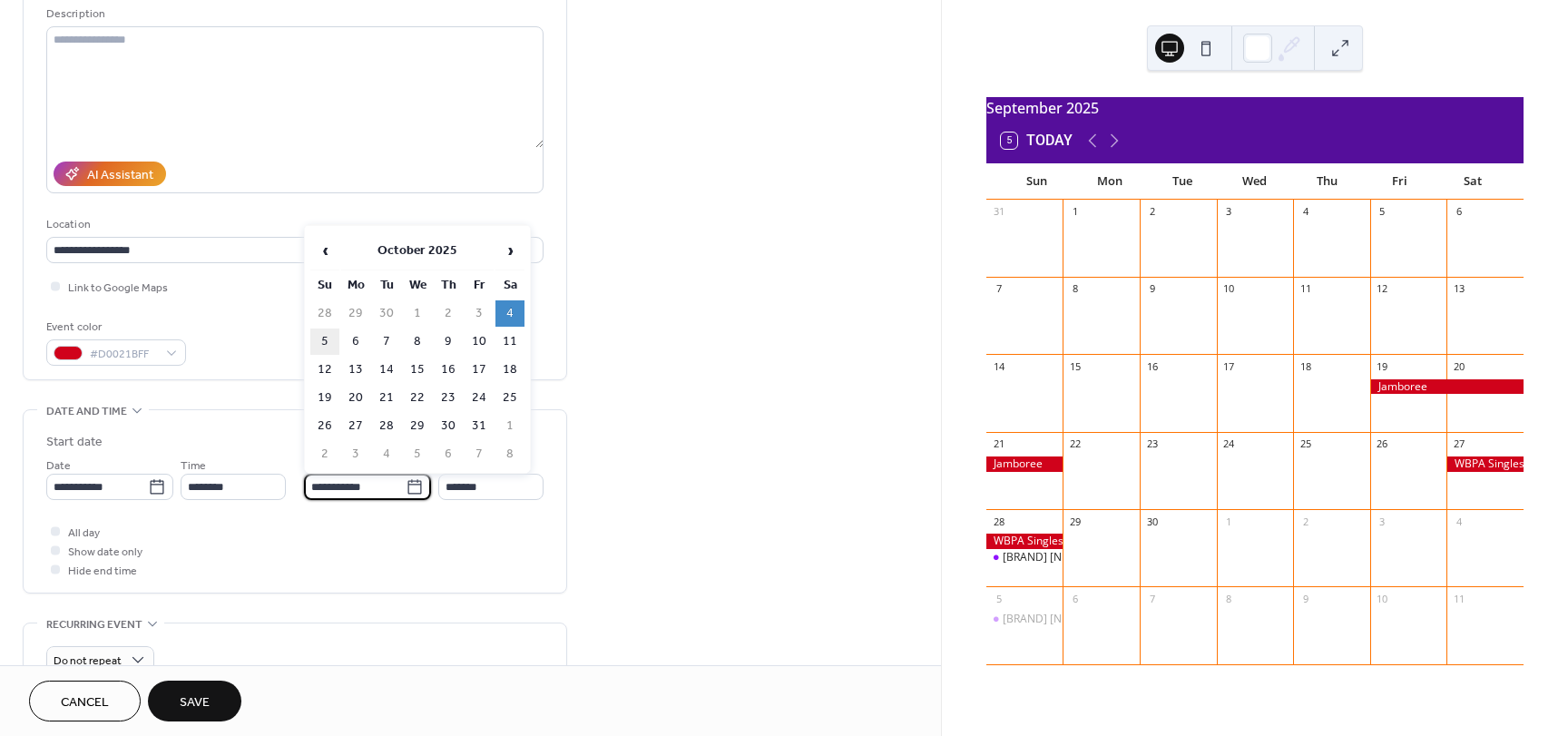 click on "5" at bounding box center [325, 341] 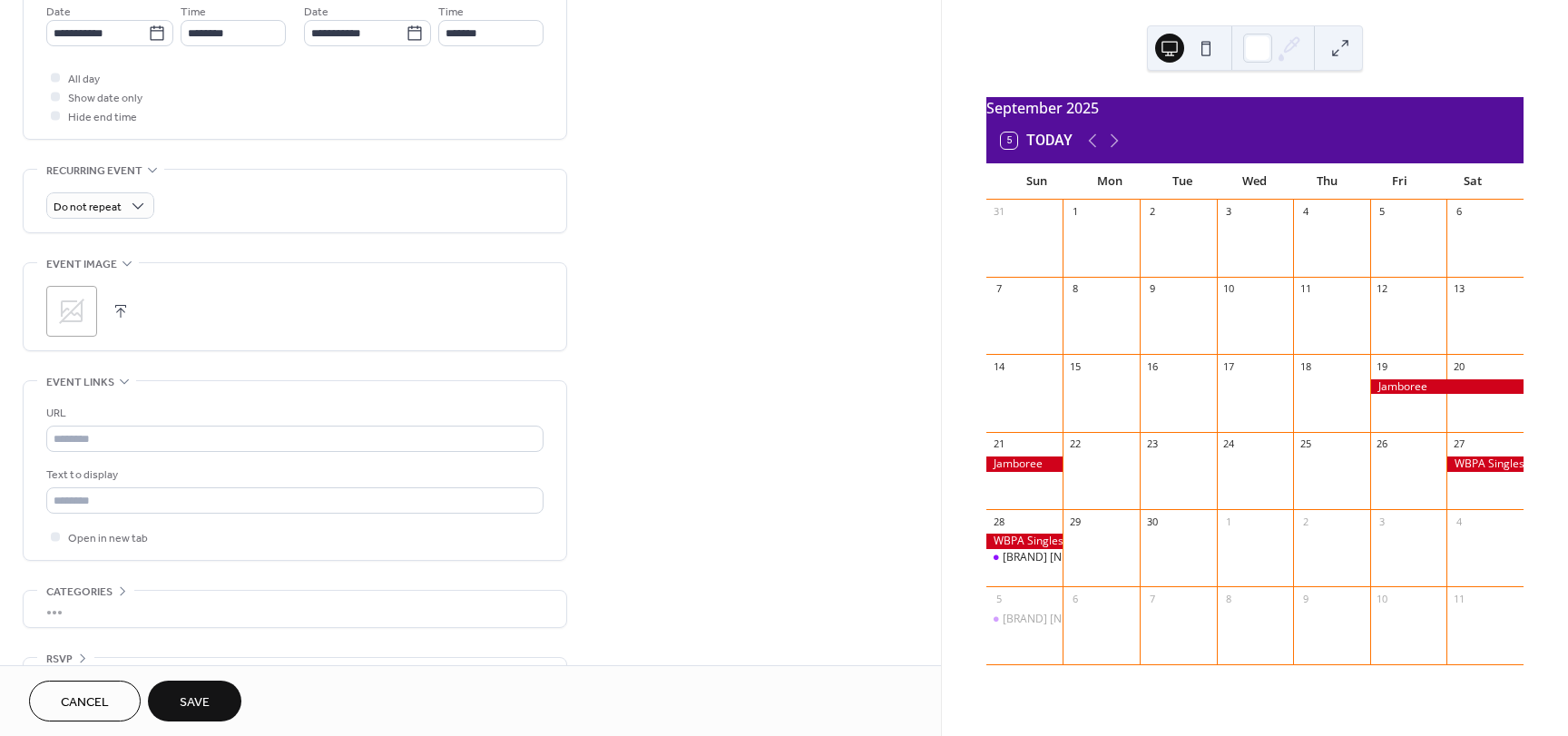 scroll, scrollTop: 683, scrollLeft: 0, axis: vertical 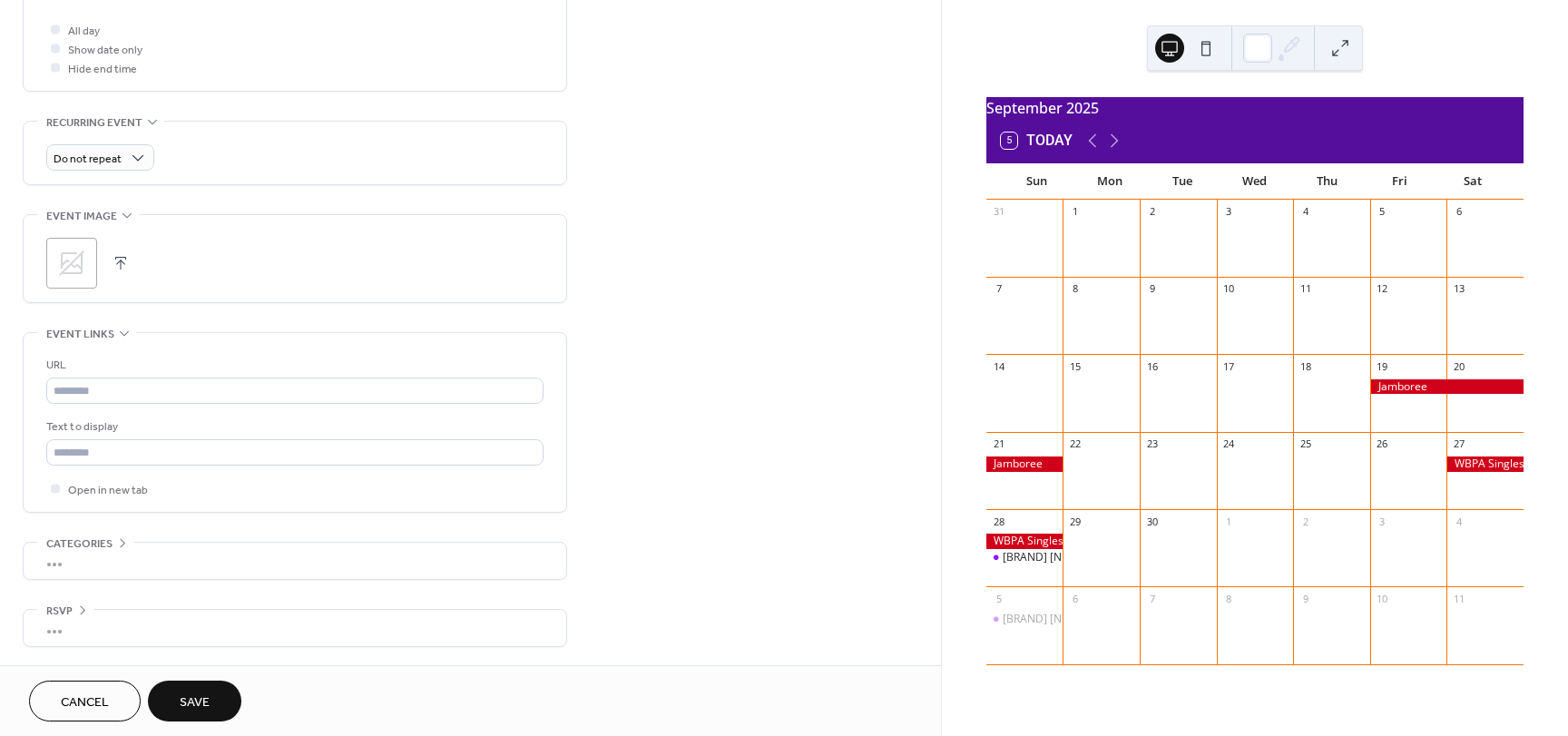 click on "Save" at bounding box center [194, 701] 